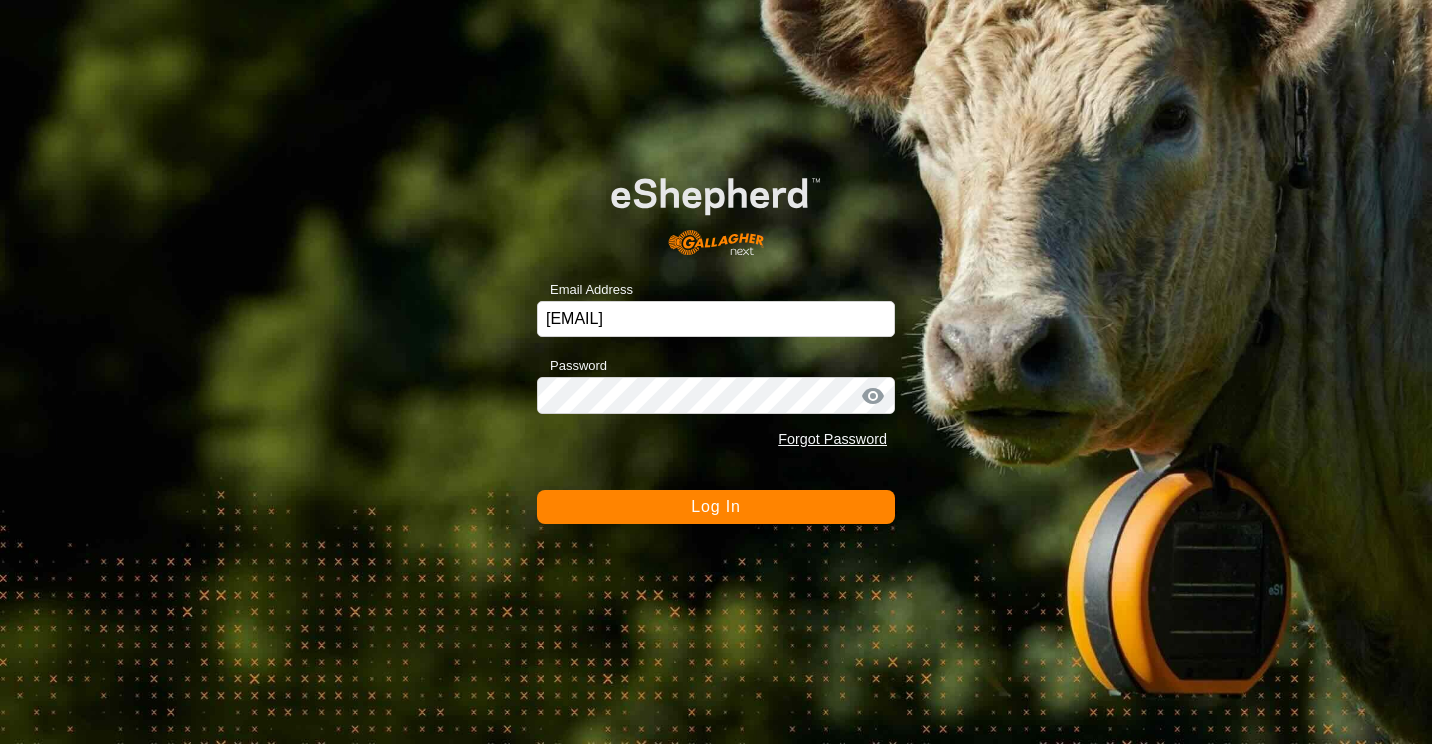 scroll, scrollTop: 0, scrollLeft: 0, axis: both 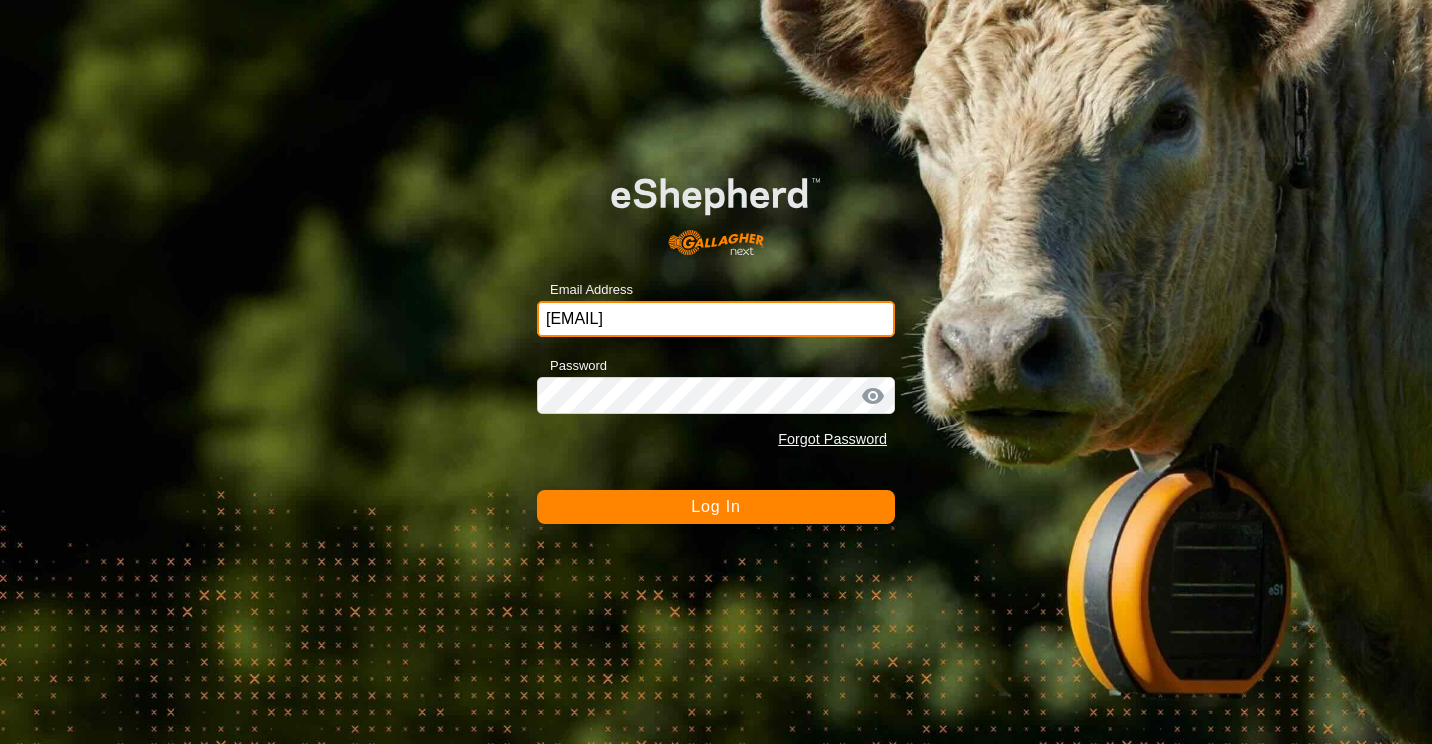 click on "[EMAIL]" at bounding box center (716, 319) 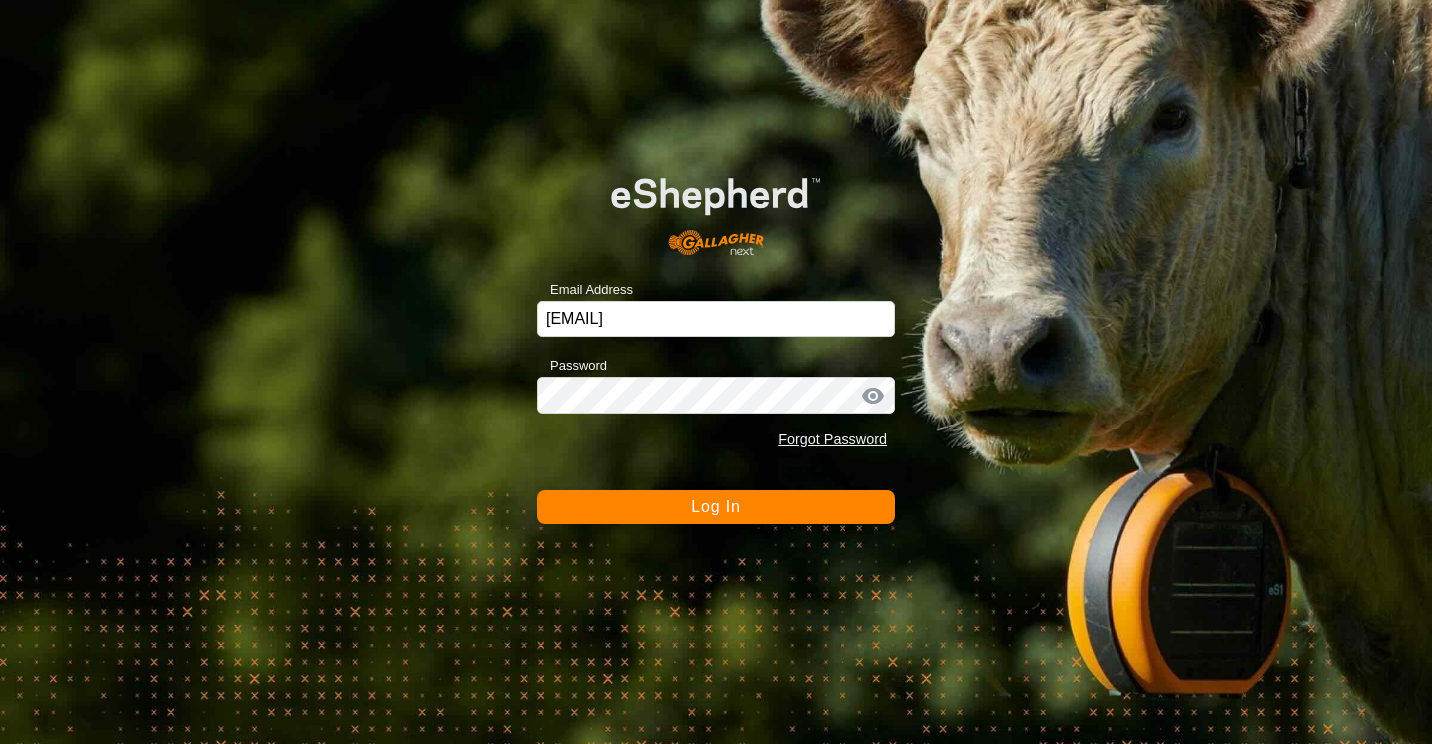 click on "Log In" 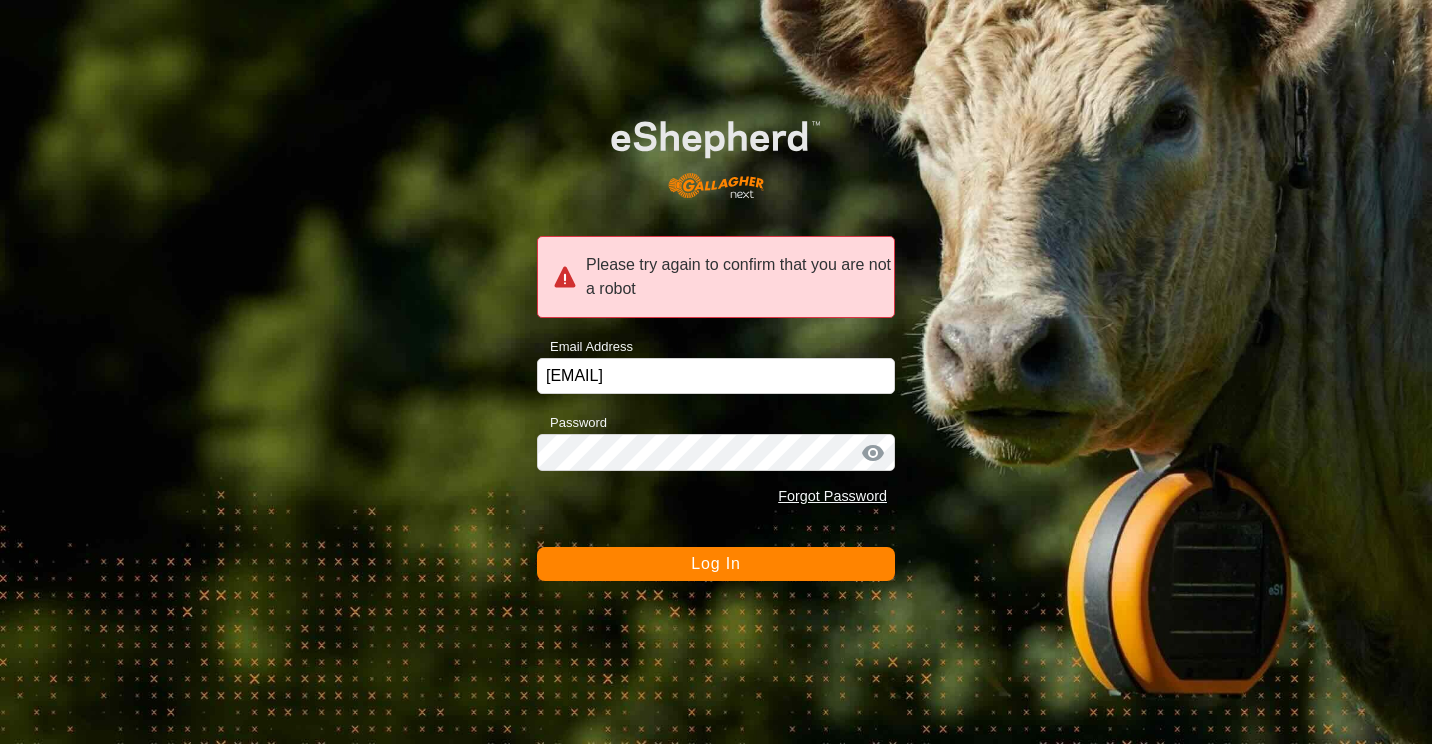 click on "Log In" 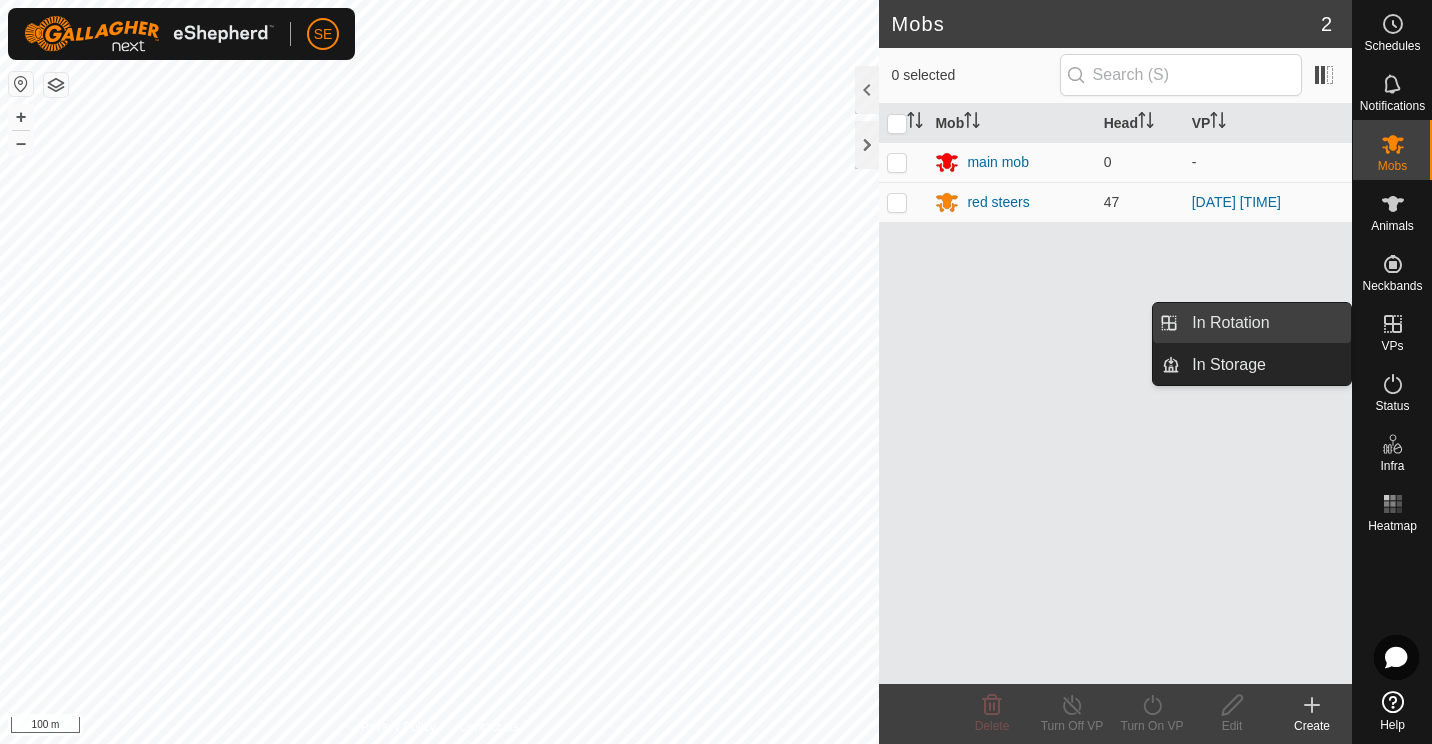 click on "In Rotation" at bounding box center [1265, 323] 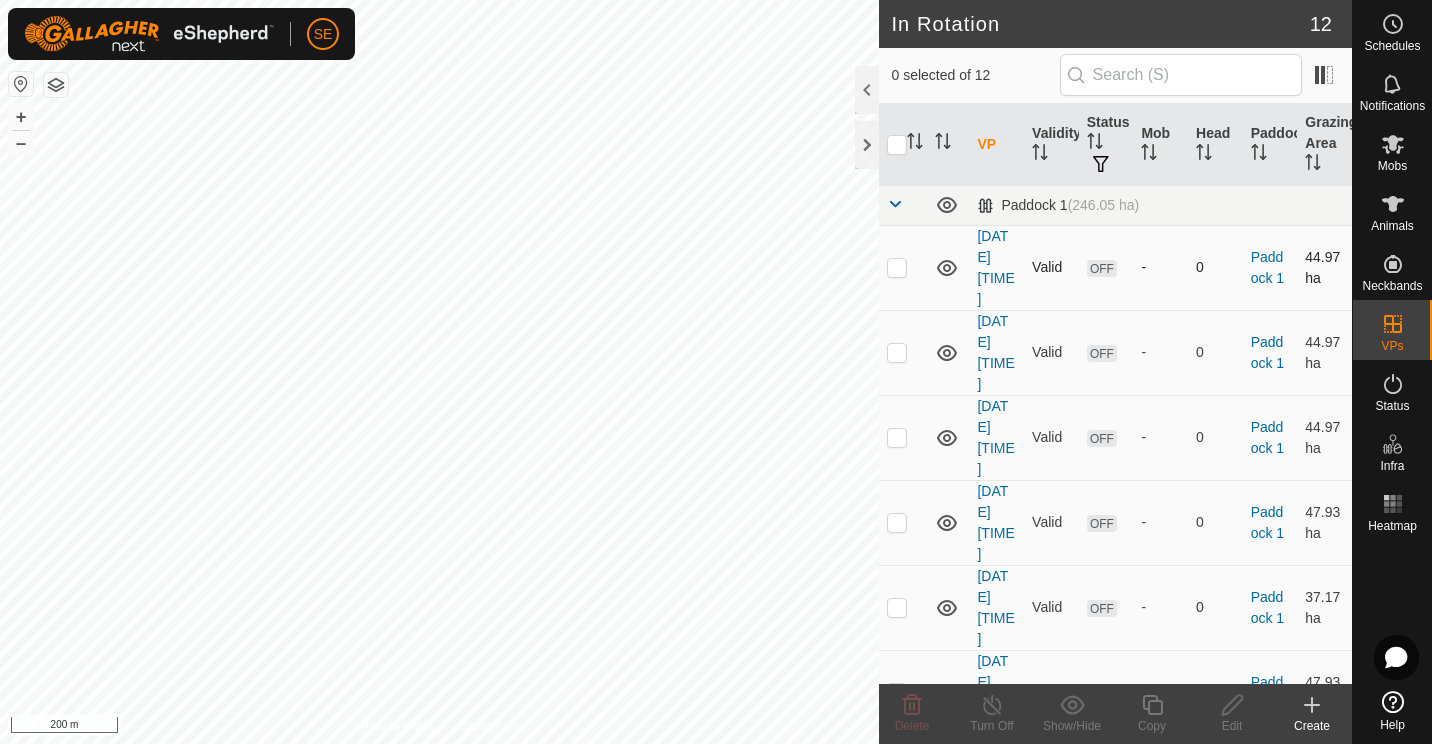 click 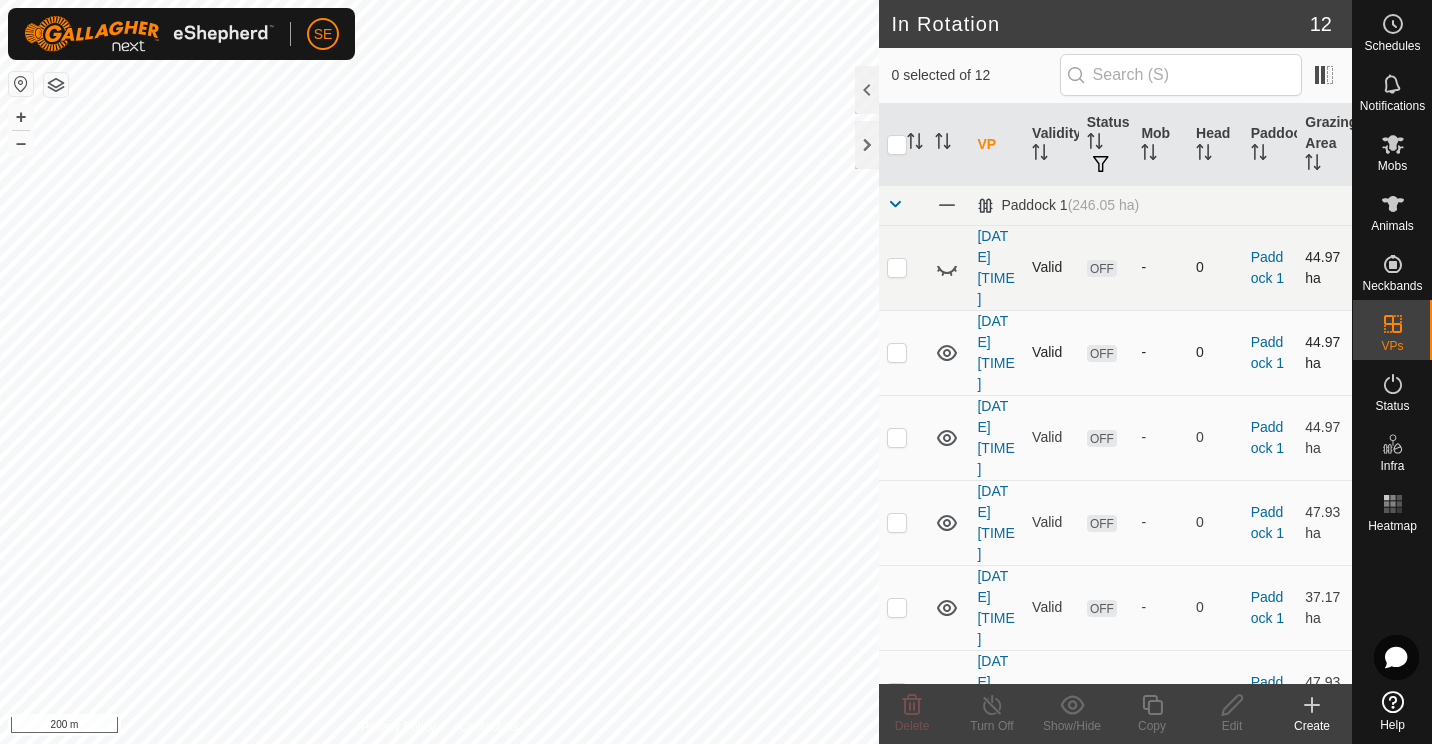 click 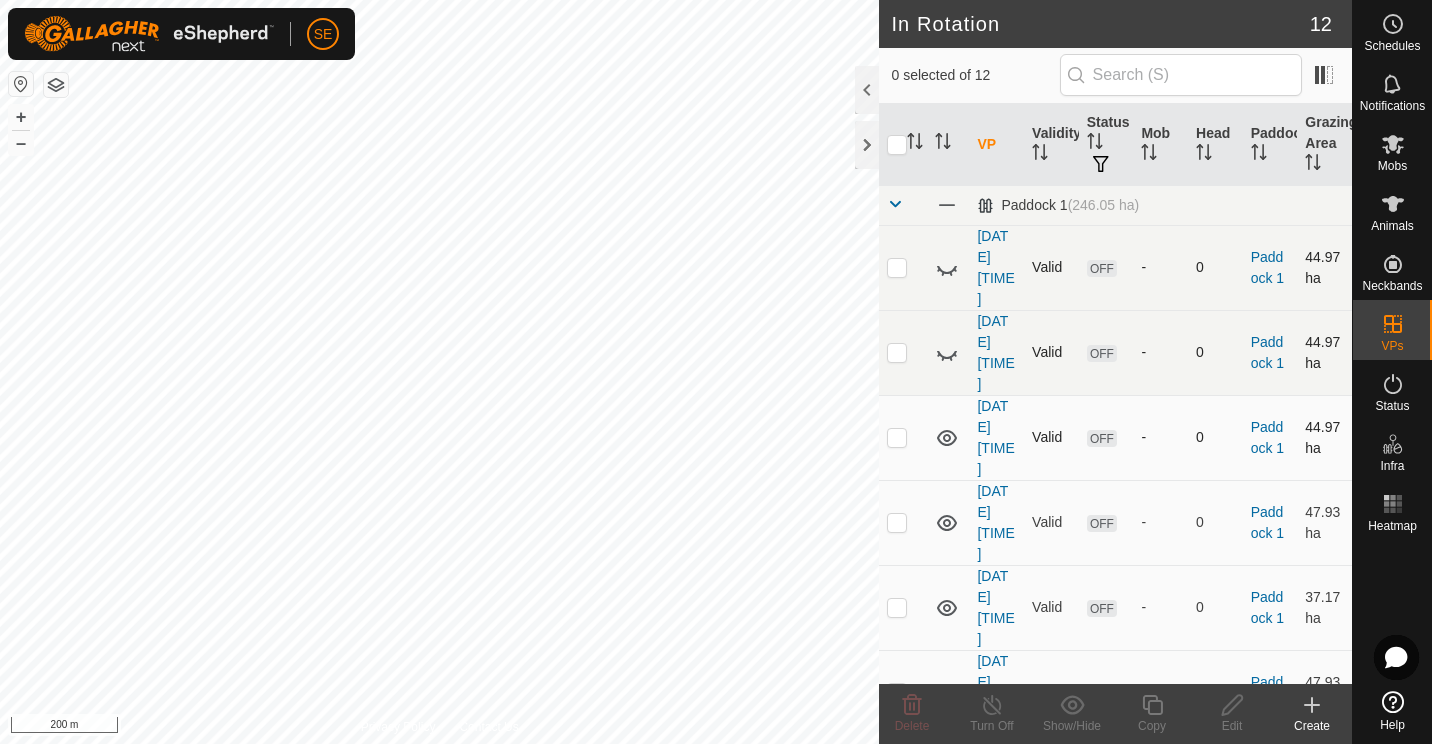 click 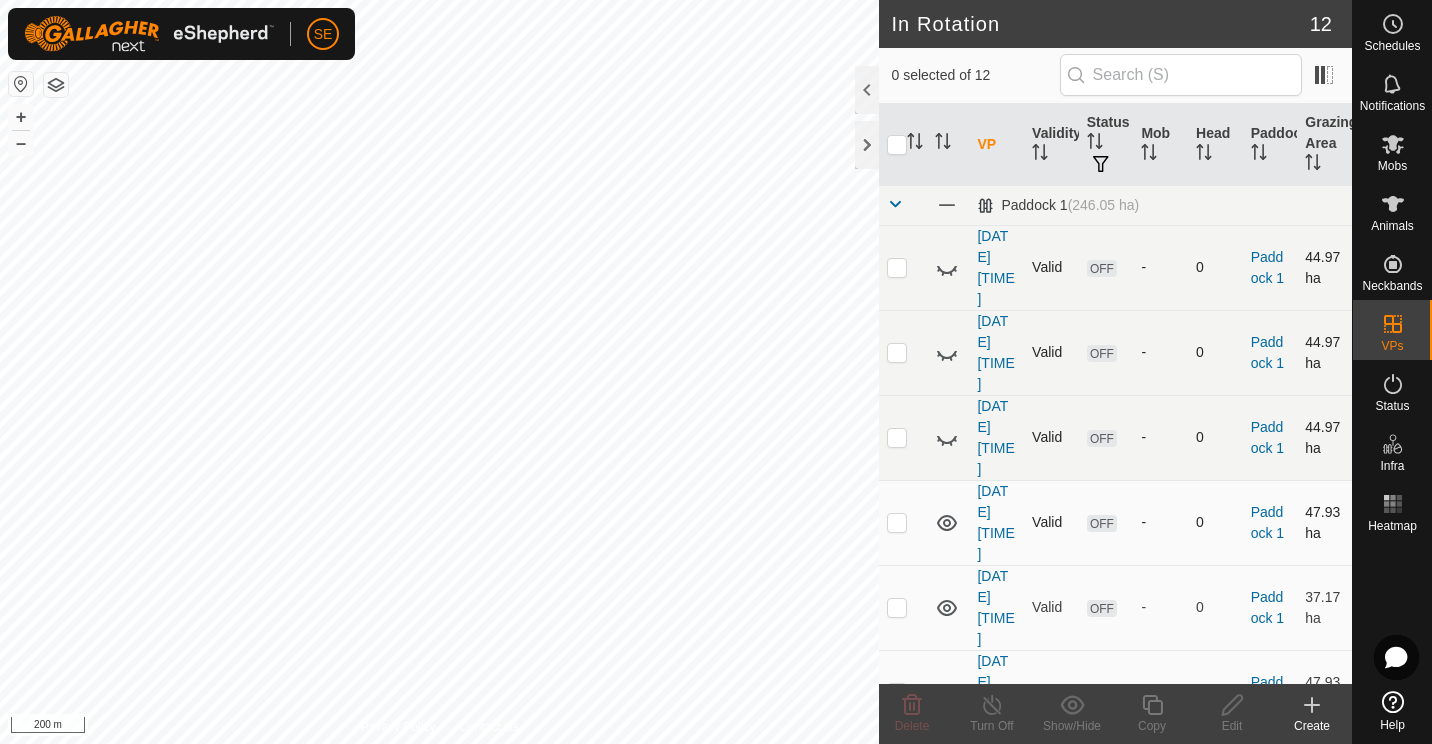 click 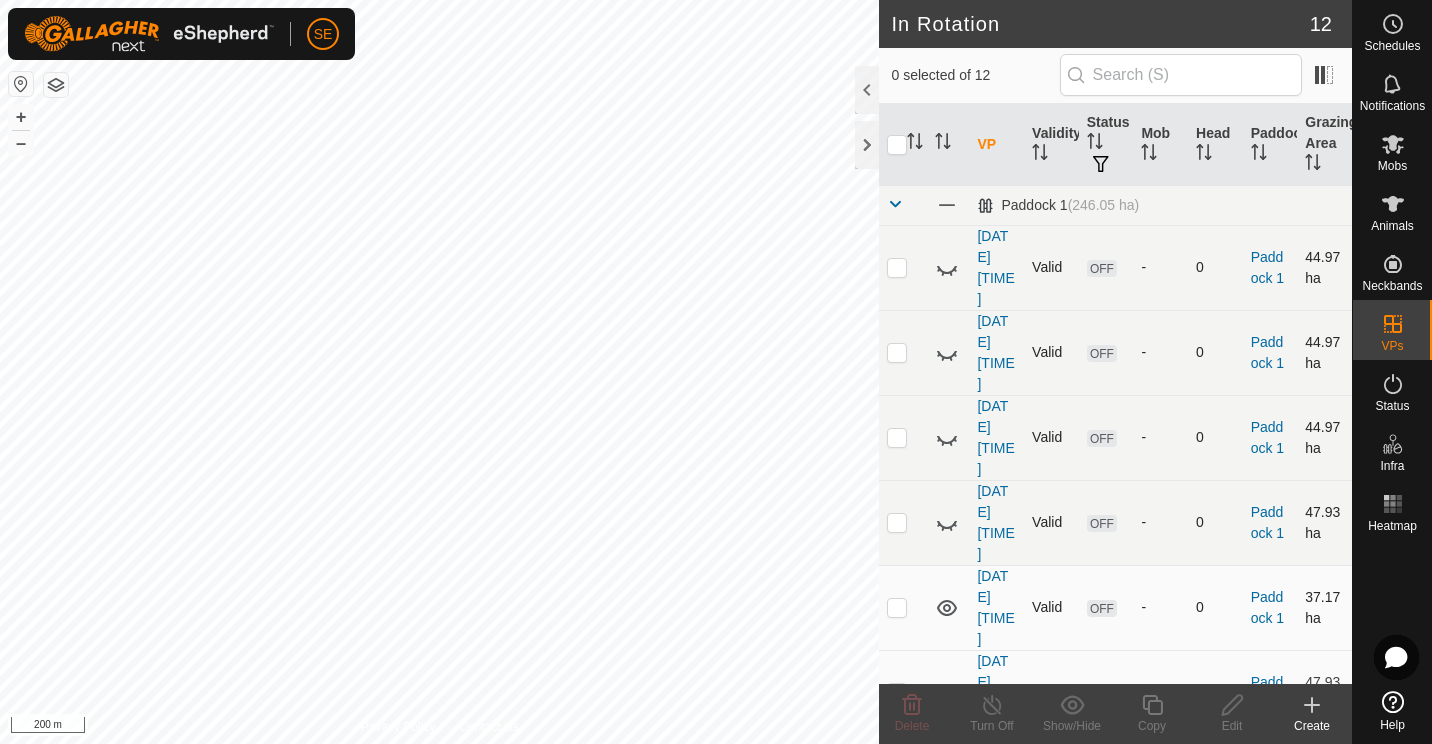 click 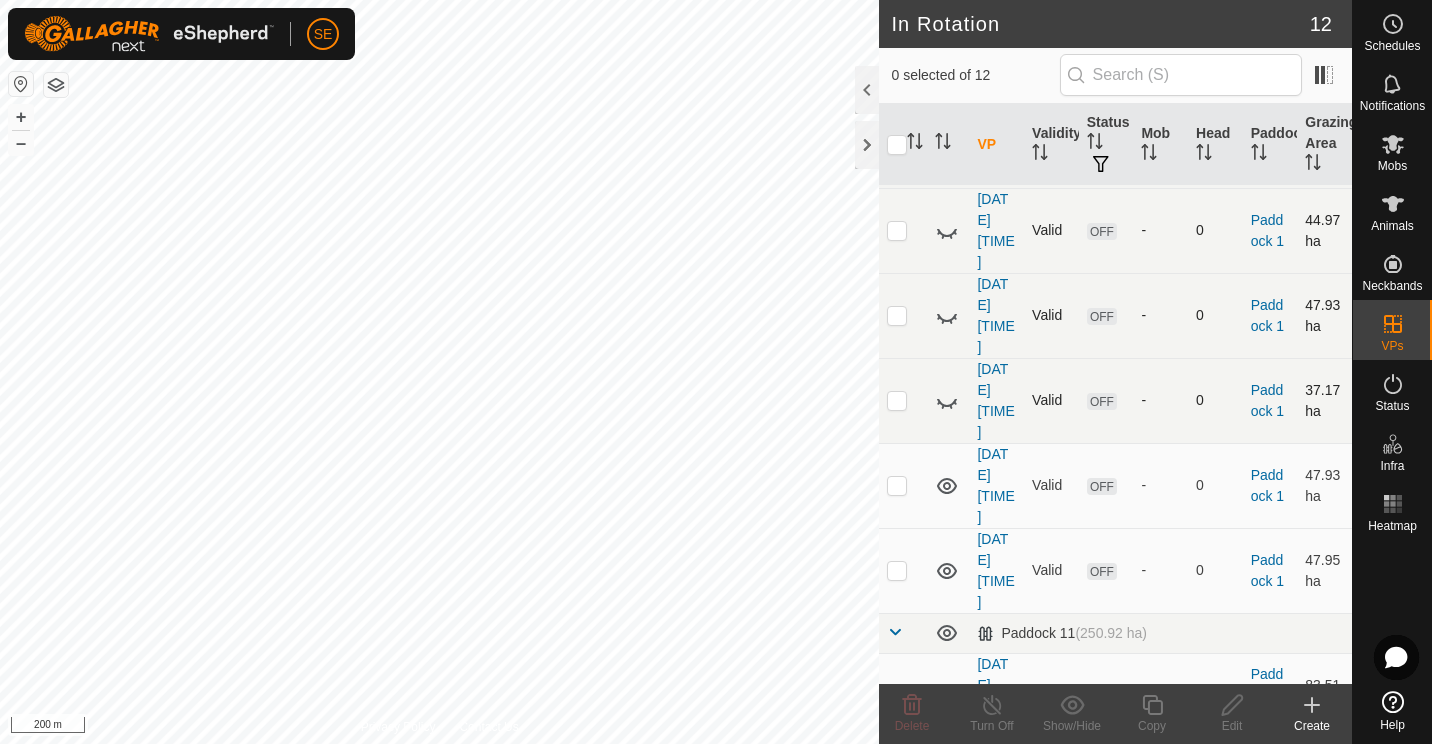 scroll, scrollTop: 212, scrollLeft: 0, axis: vertical 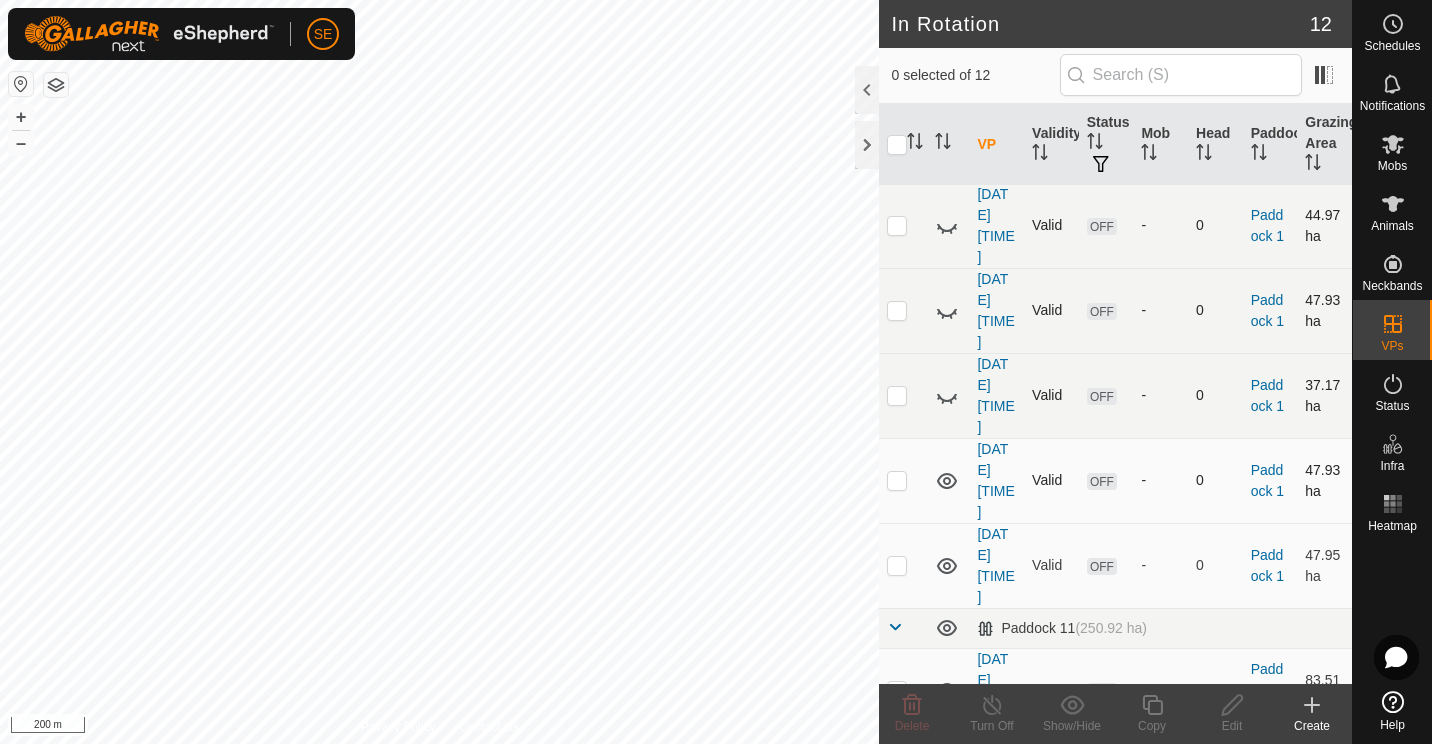 click 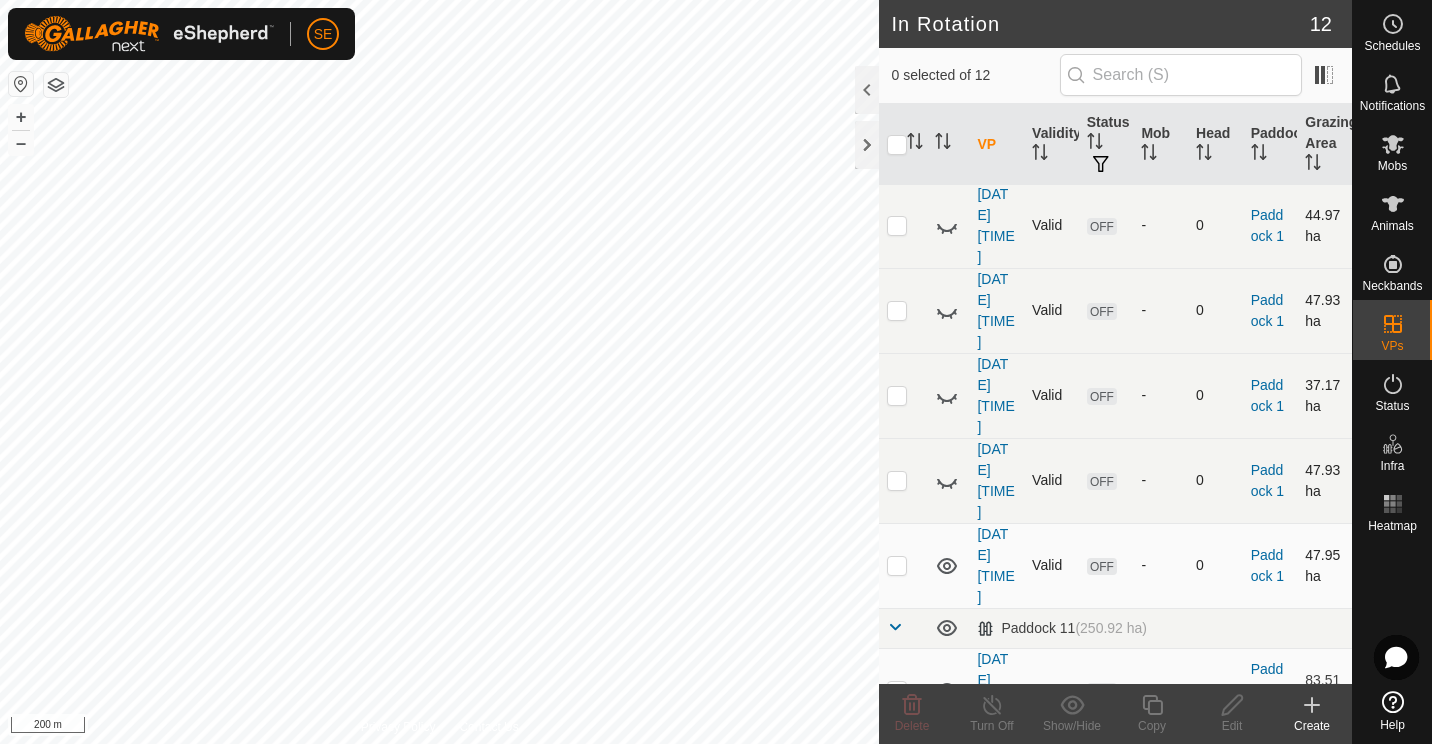 click 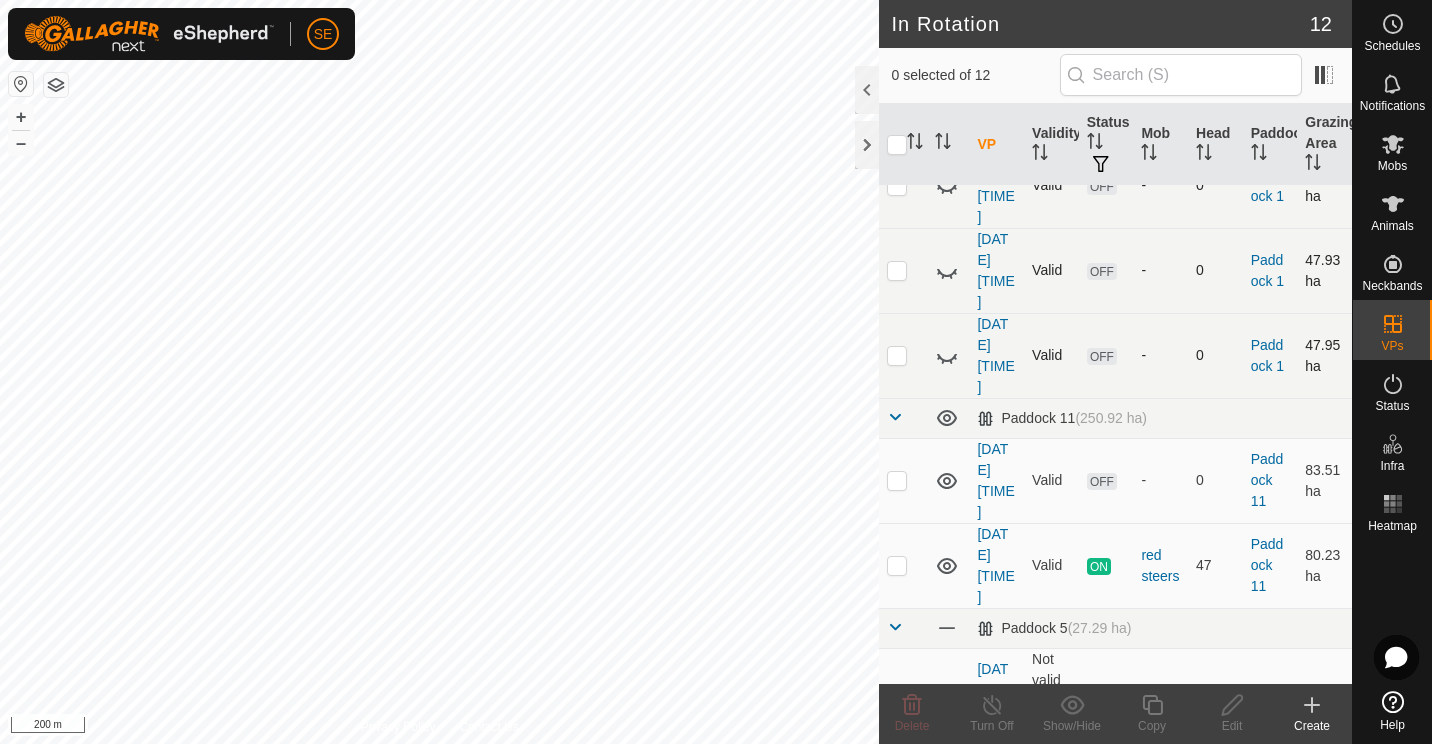 scroll, scrollTop: 424, scrollLeft: 0, axis: vertical 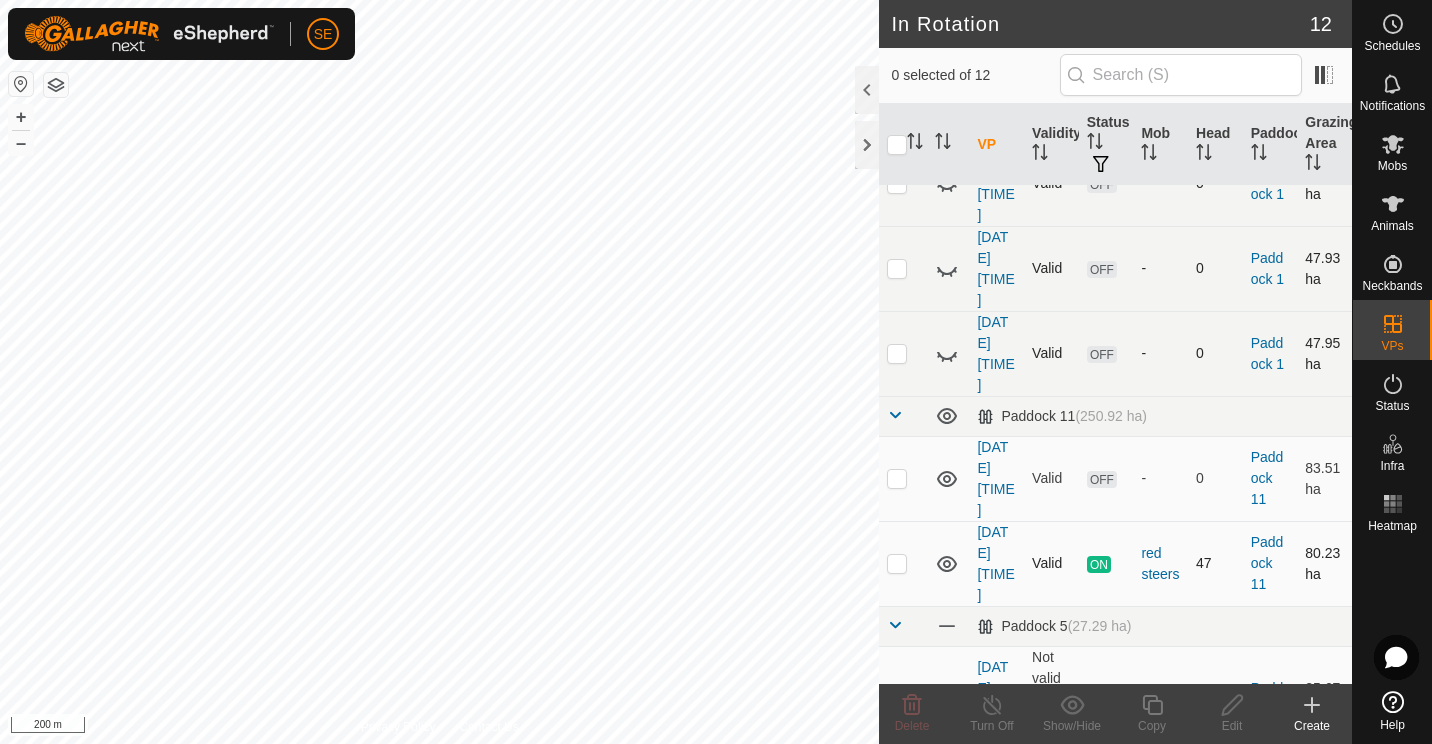click at bounding box center [897, 563] 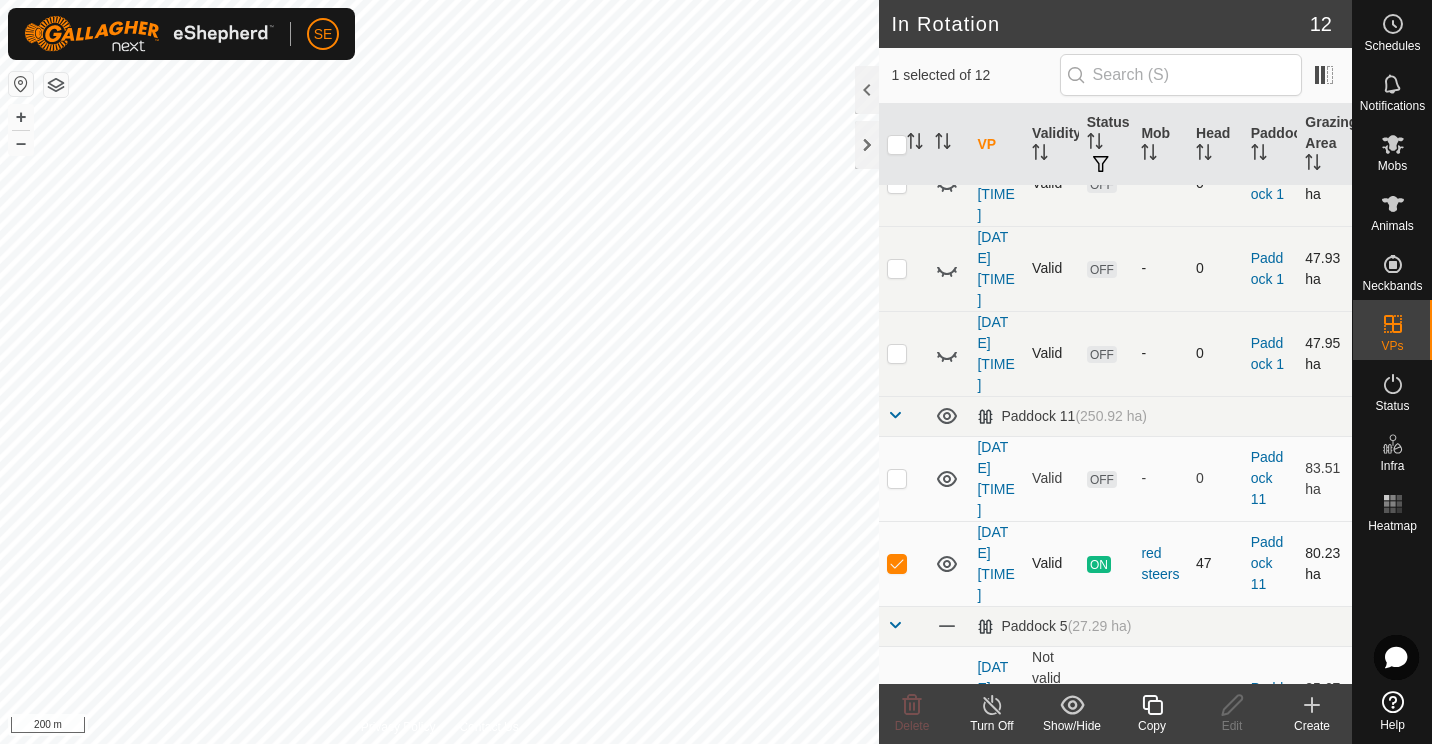 click at bounding box center [897, 563] 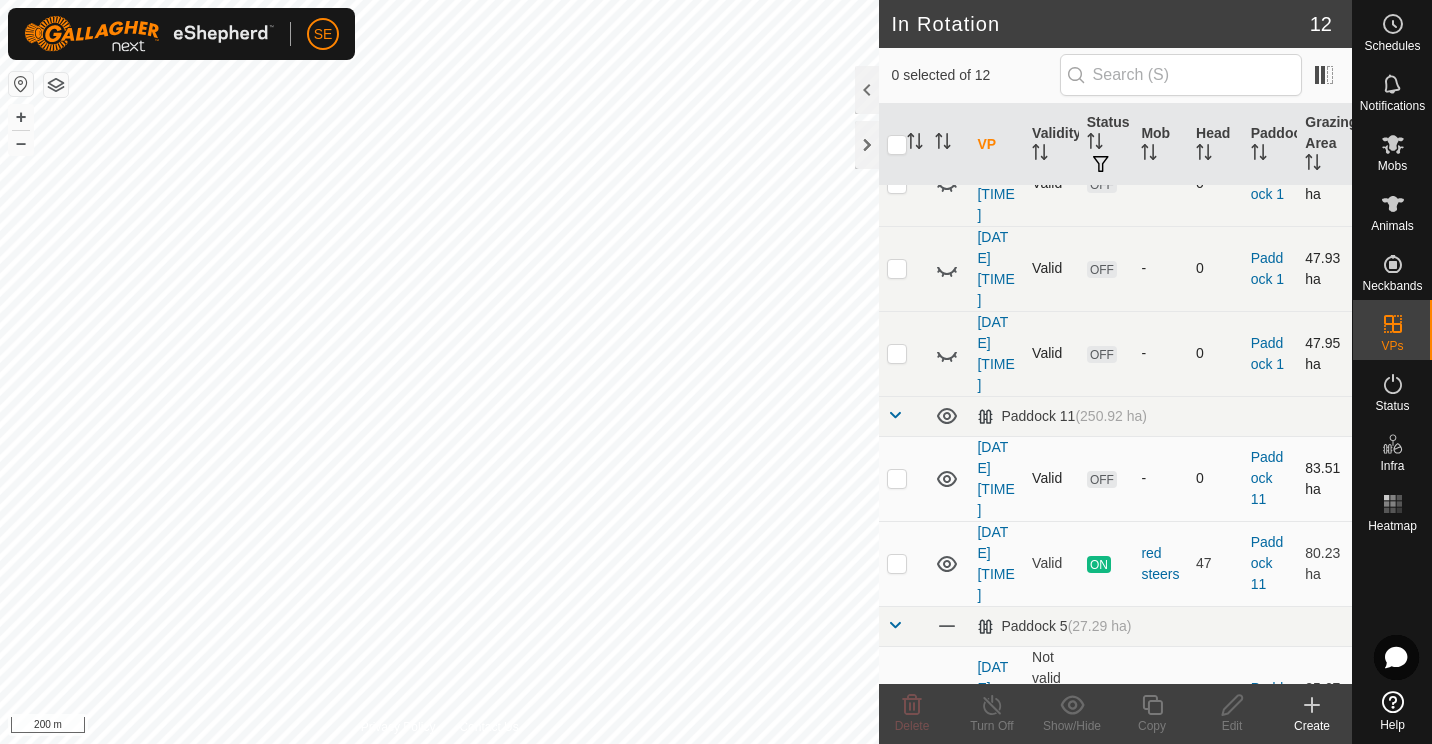 click at bounding box center [897, 478] 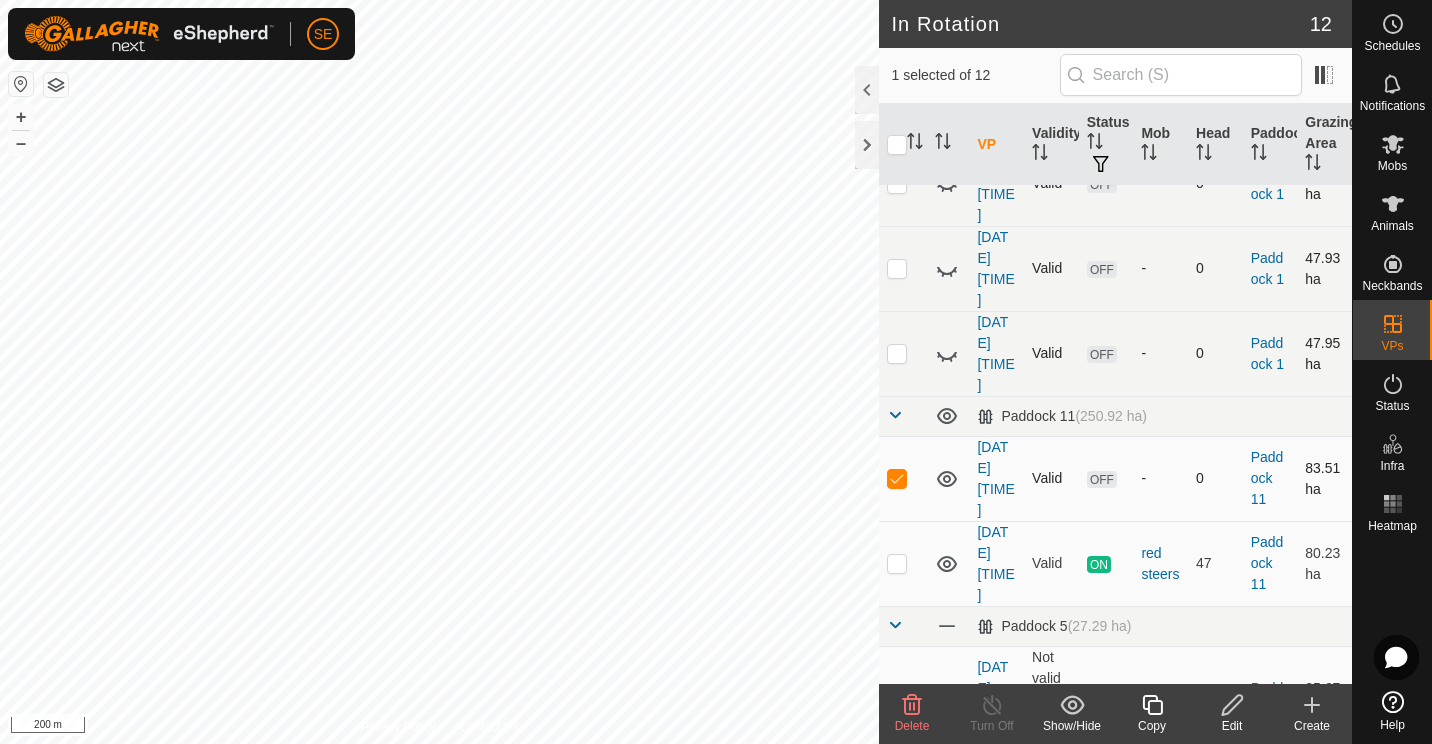 click on "OFF" at bounding box center (1102, 479) 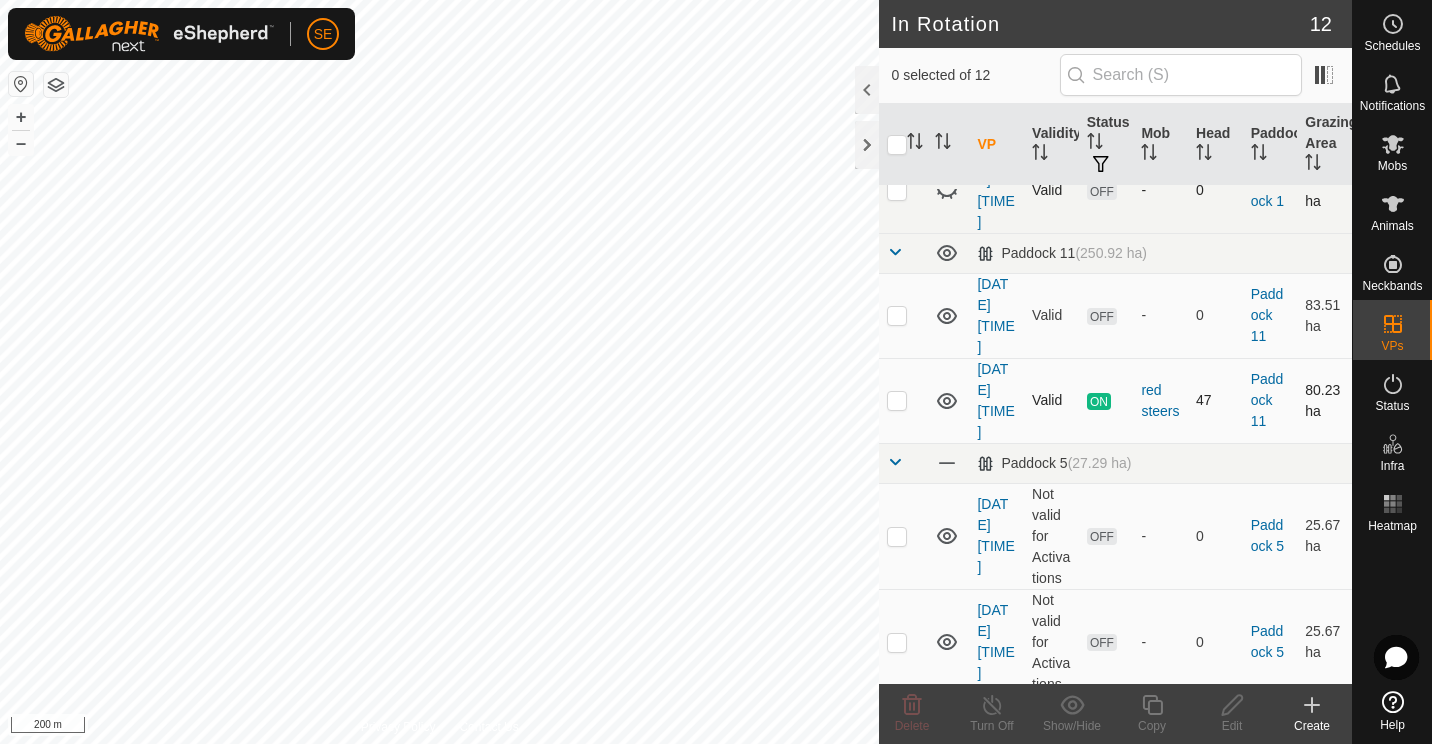 scroll, scrollTop: 590, scrollLeft: 0, axis: vertical 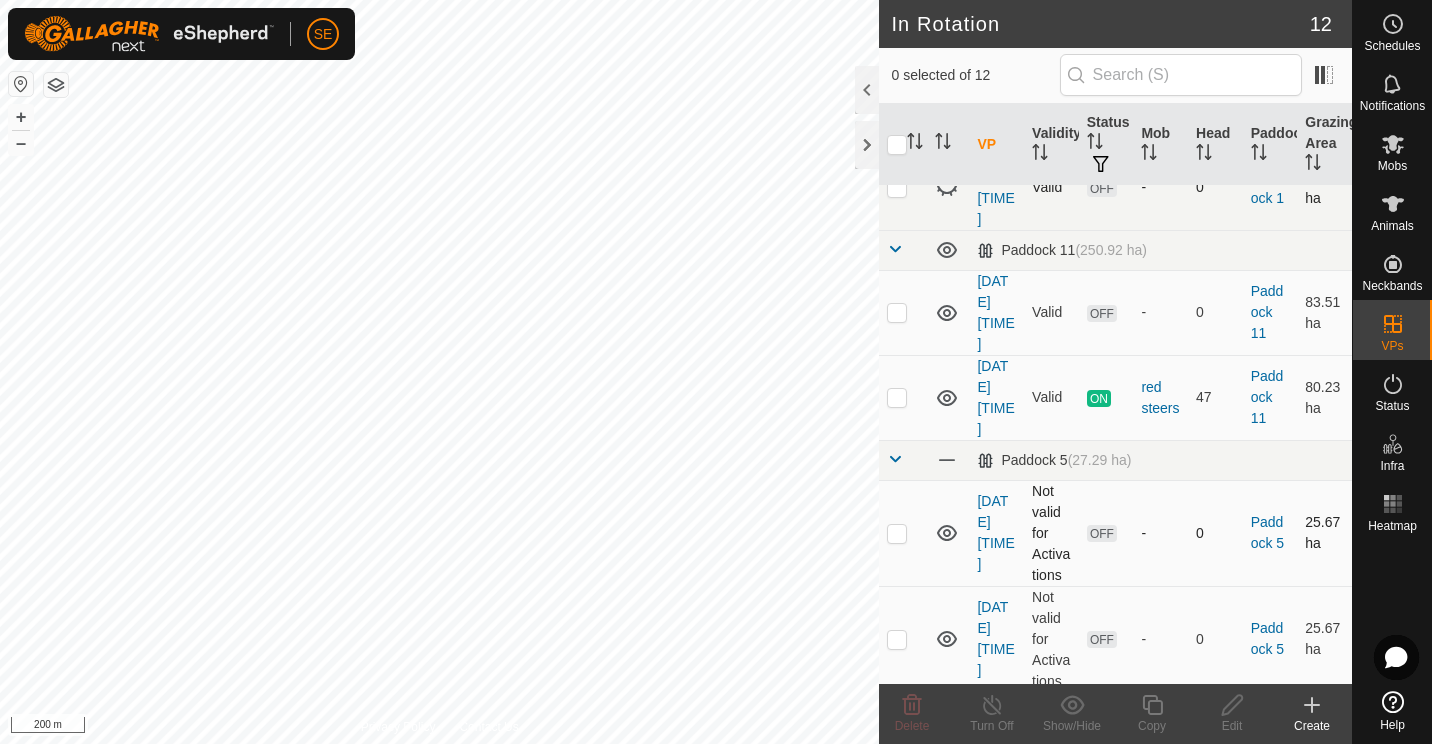 click 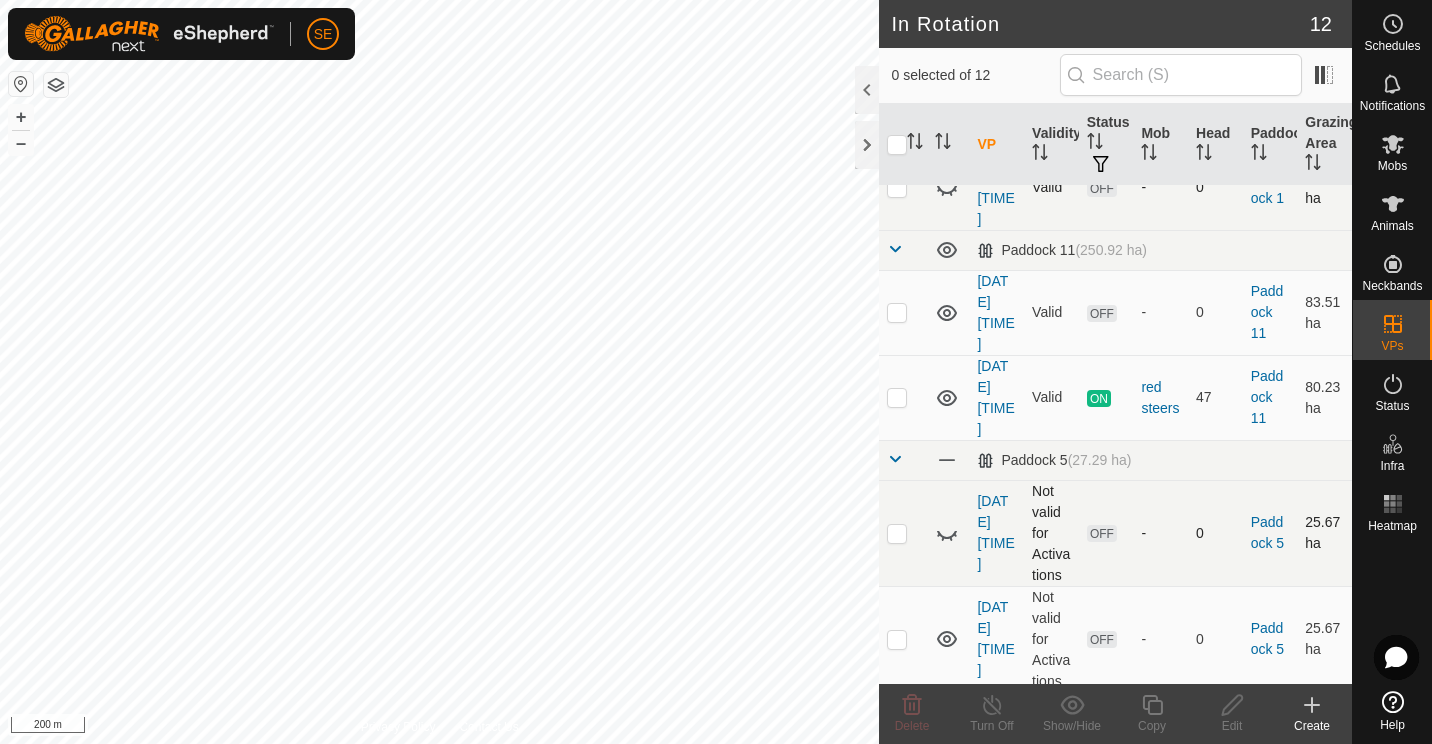 click 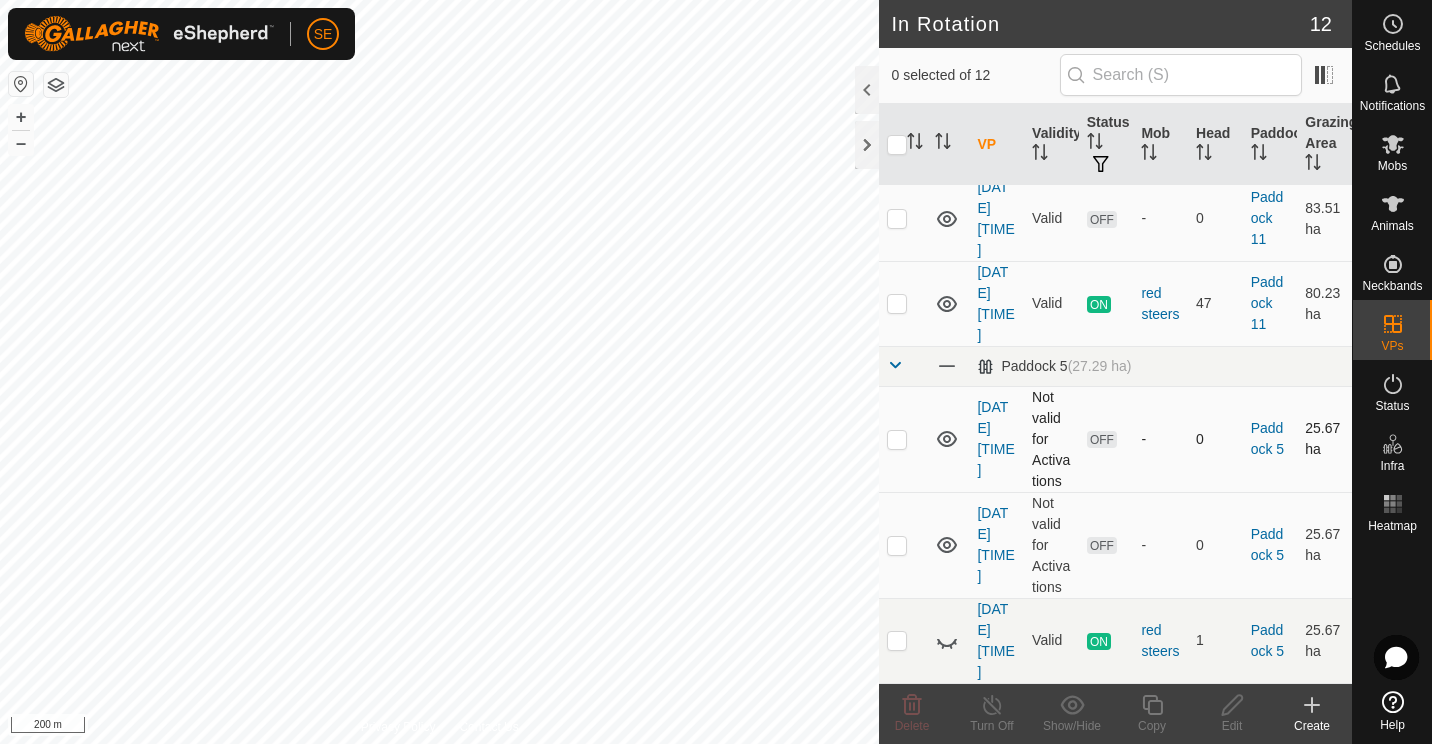 scroll, scrollTop: 687, scrollLeft: 0, axis: vertical 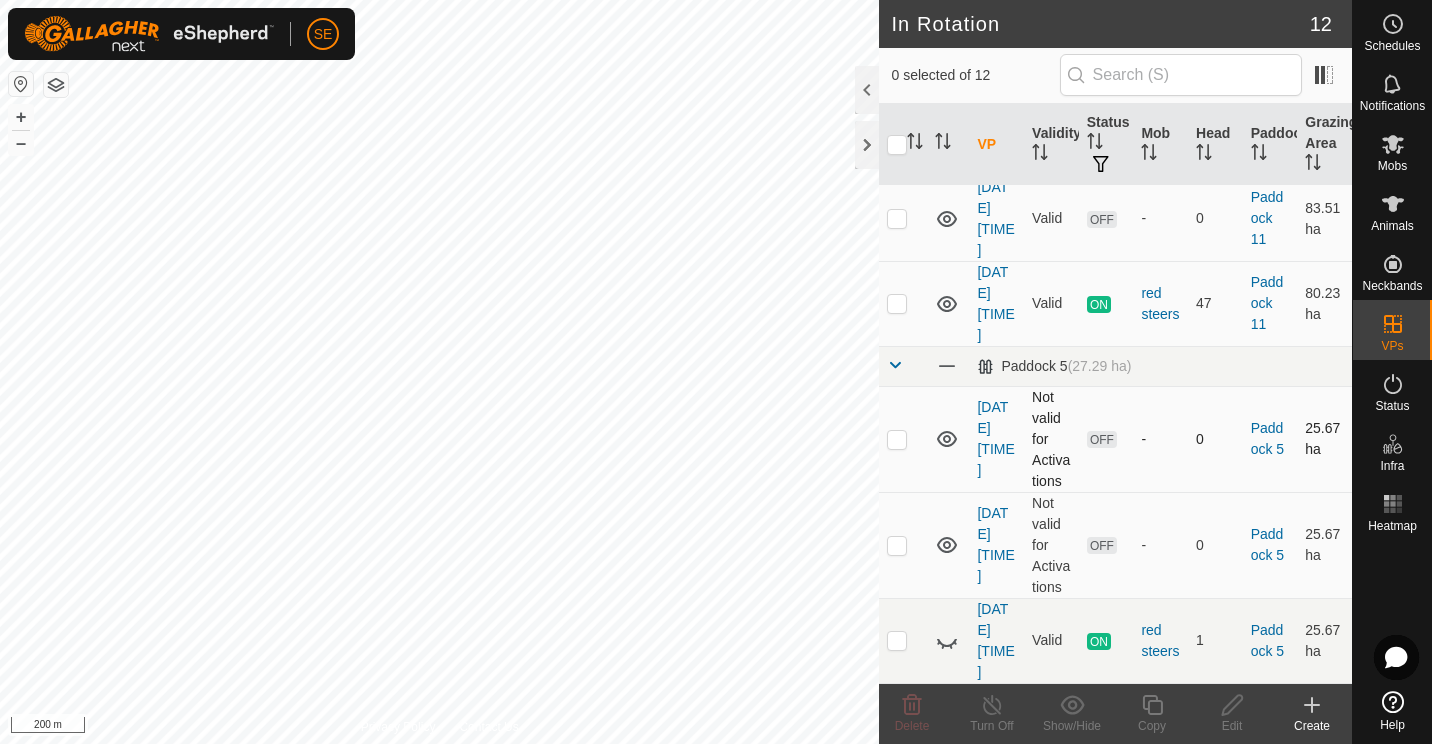 click on "OFF" at bounding box center (1102, 439) 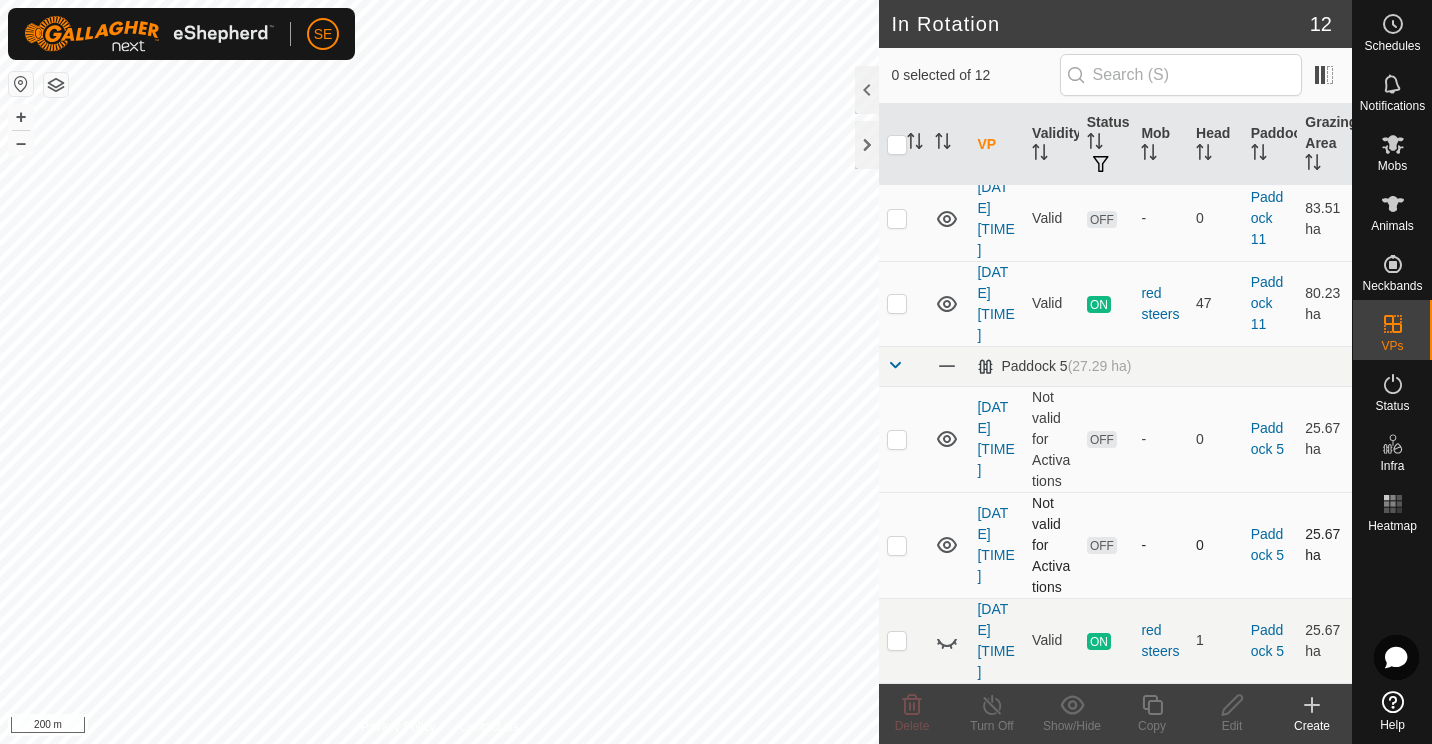 scroll, scrollTop: 725, scrollLeft: 0, axis: vertical 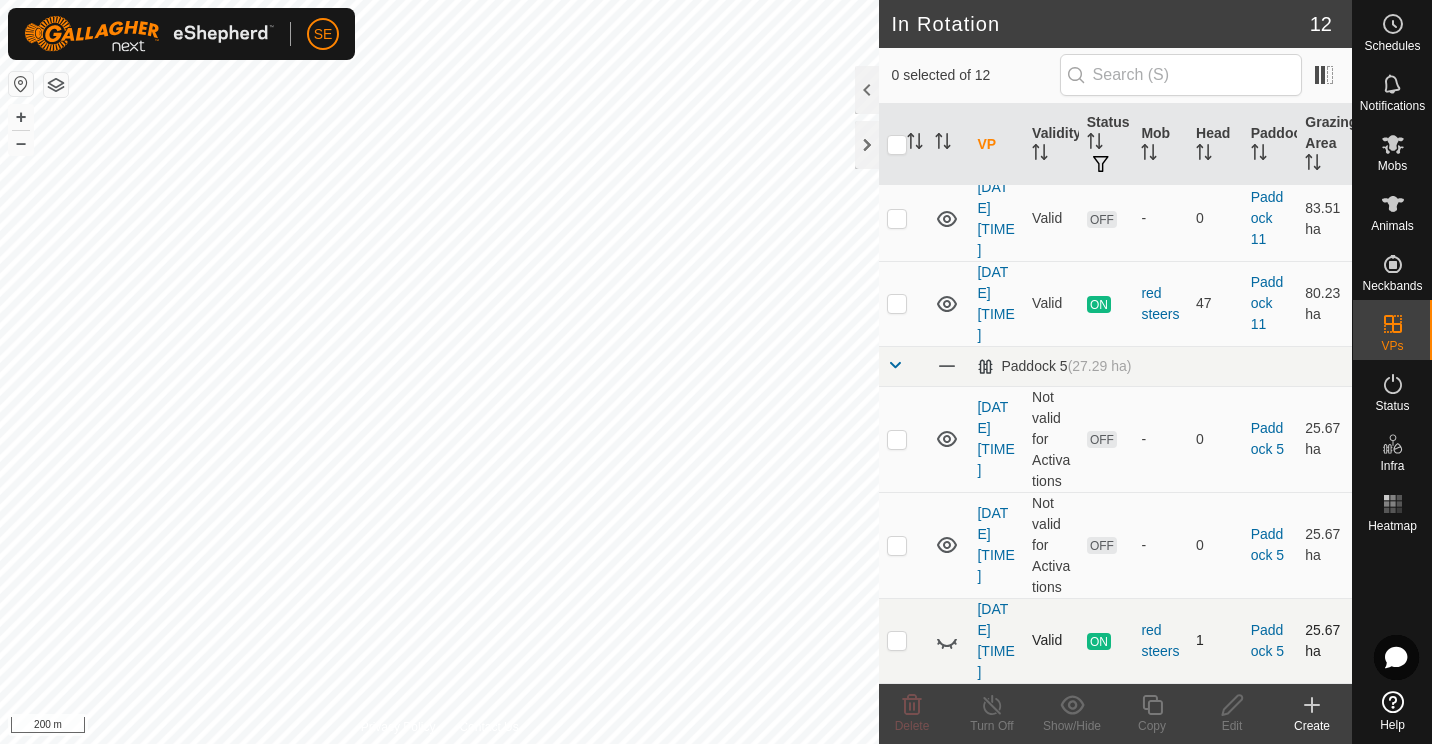click 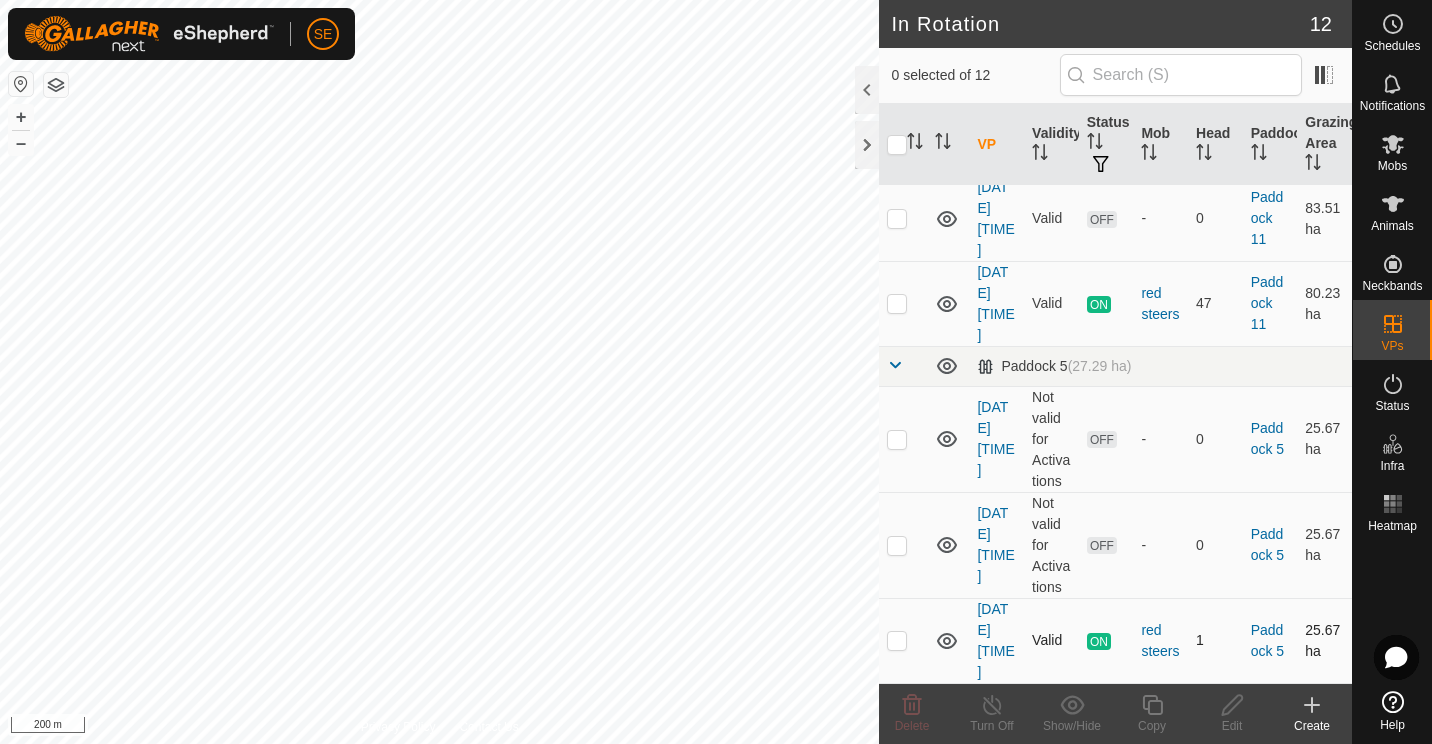 click 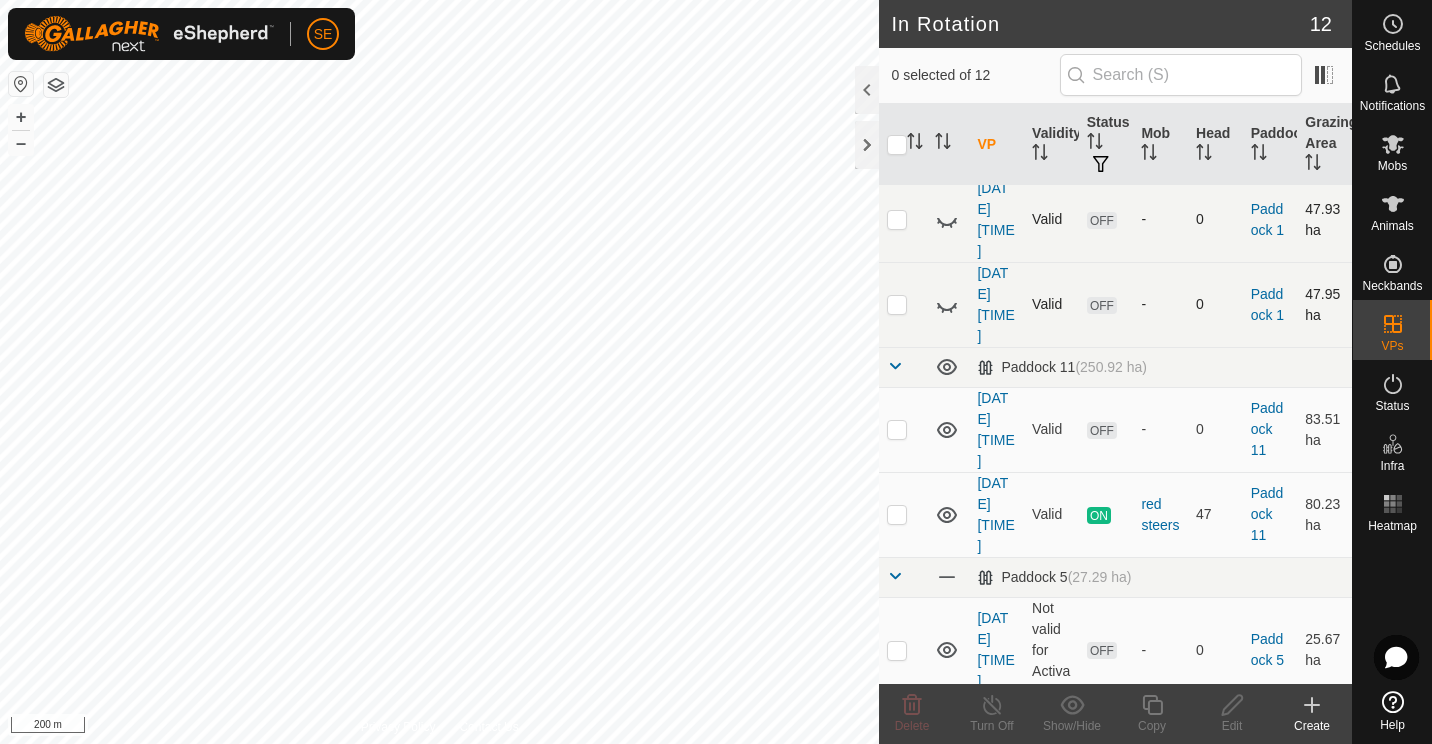 scroll, scrollTop: 472, scrollLeft: 0, axis: vertical 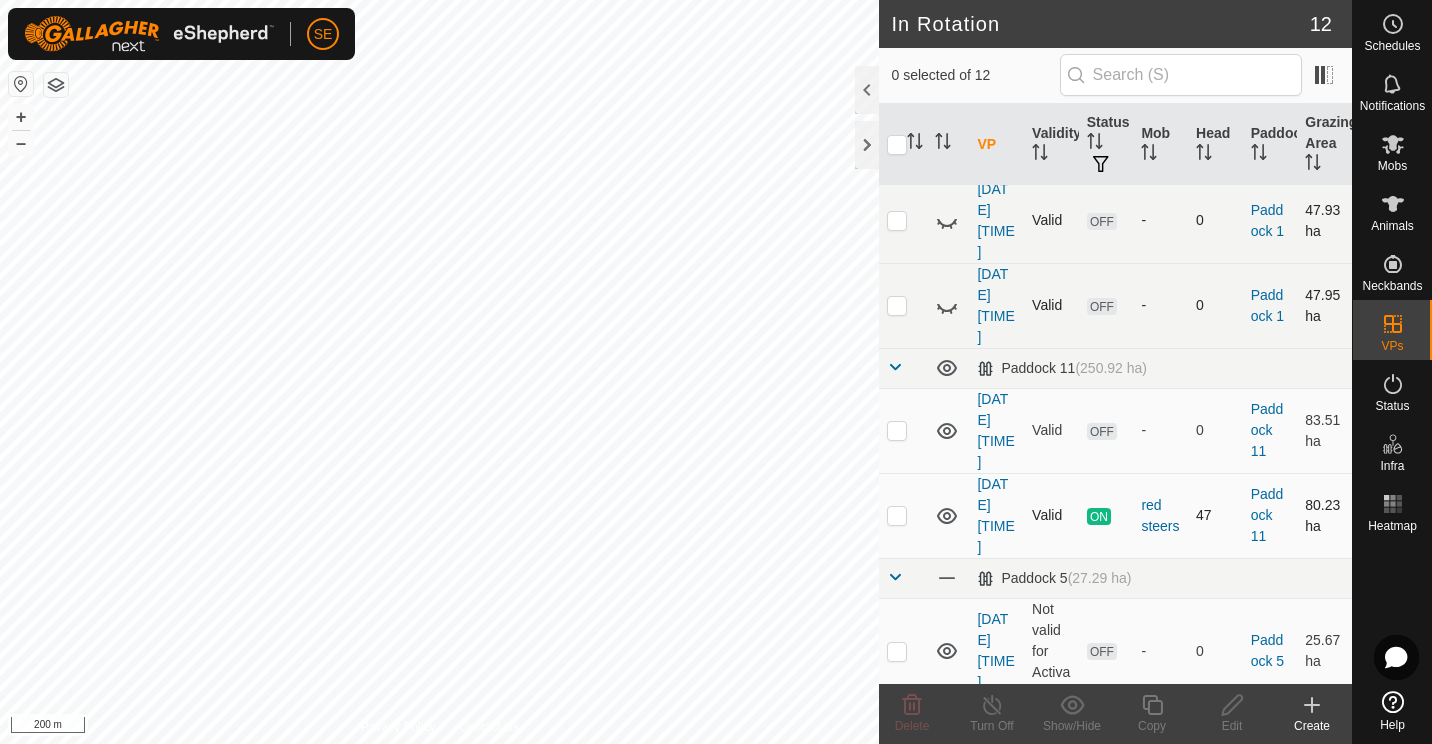 click at bounding box center (897, 515) 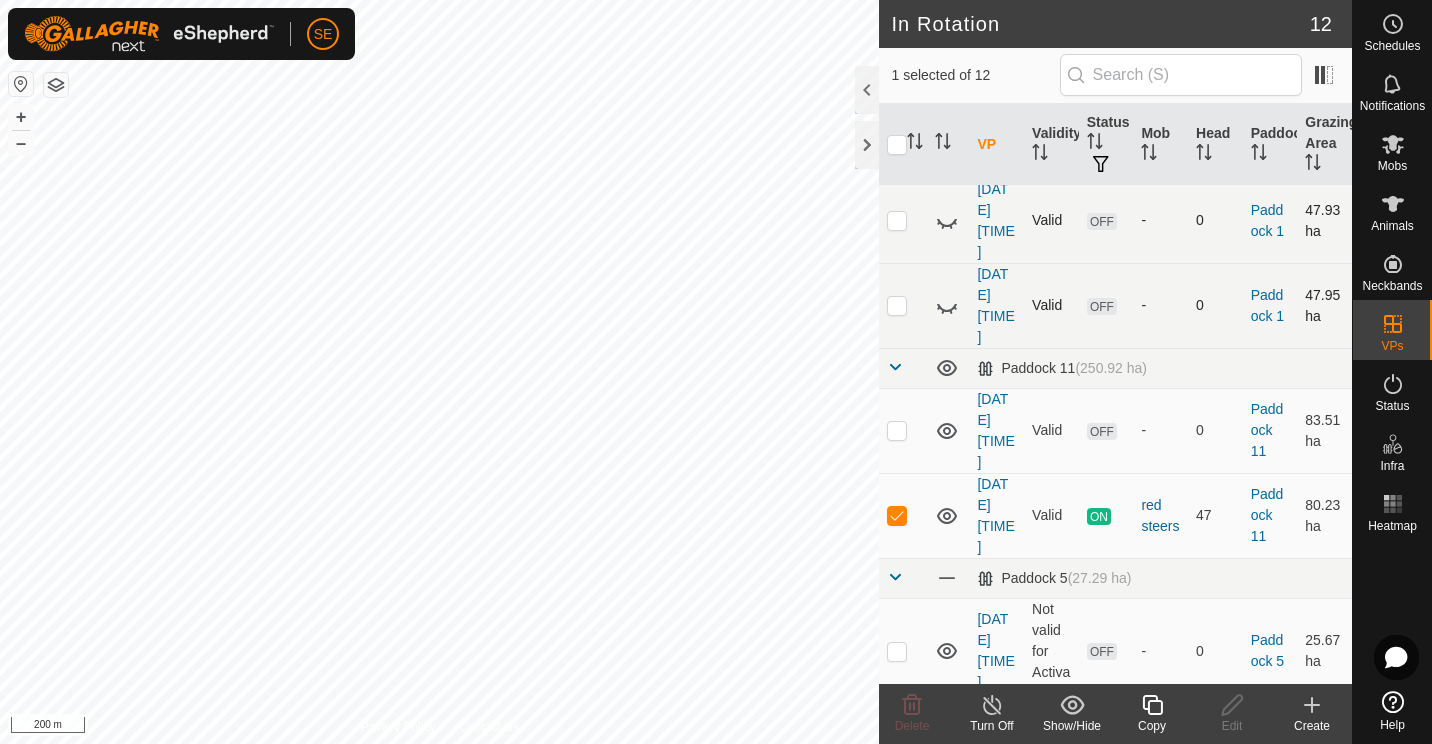click 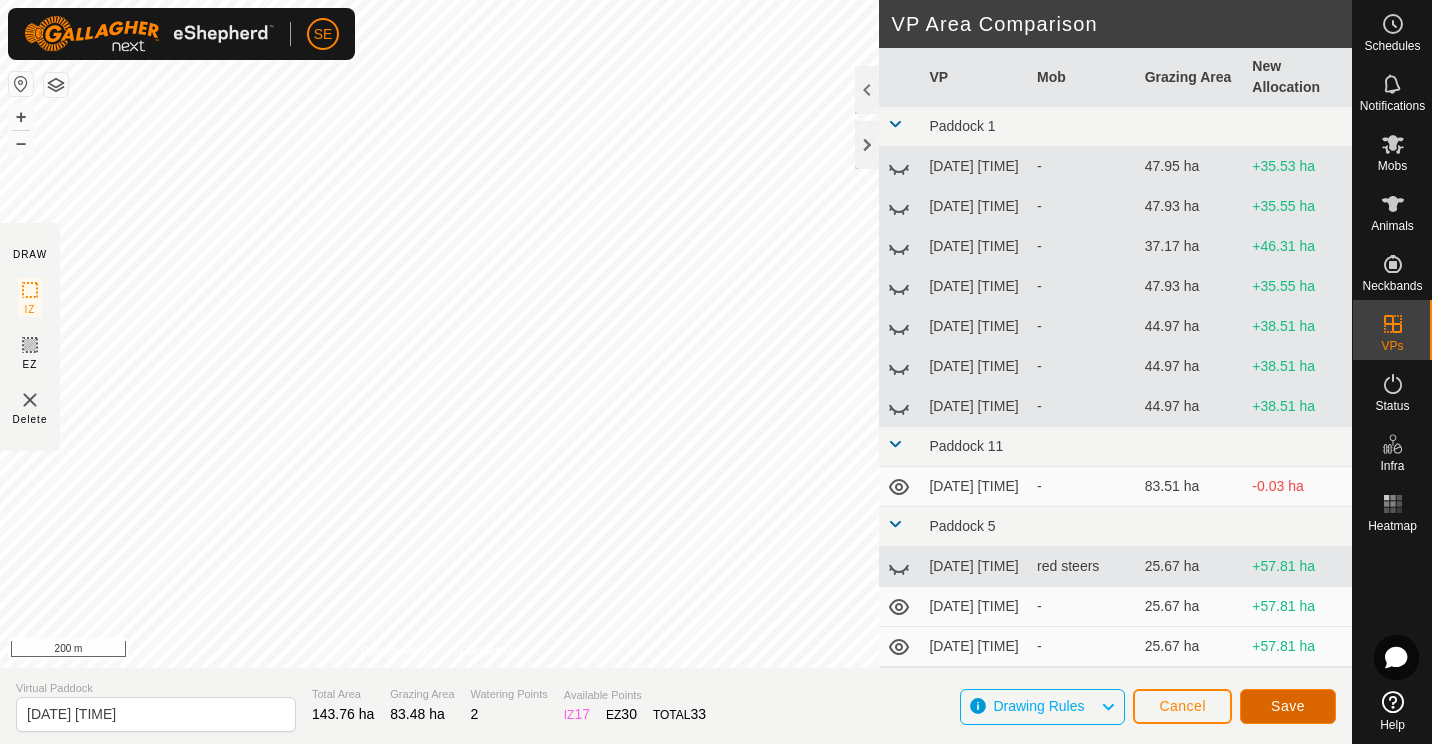 click on "Save" 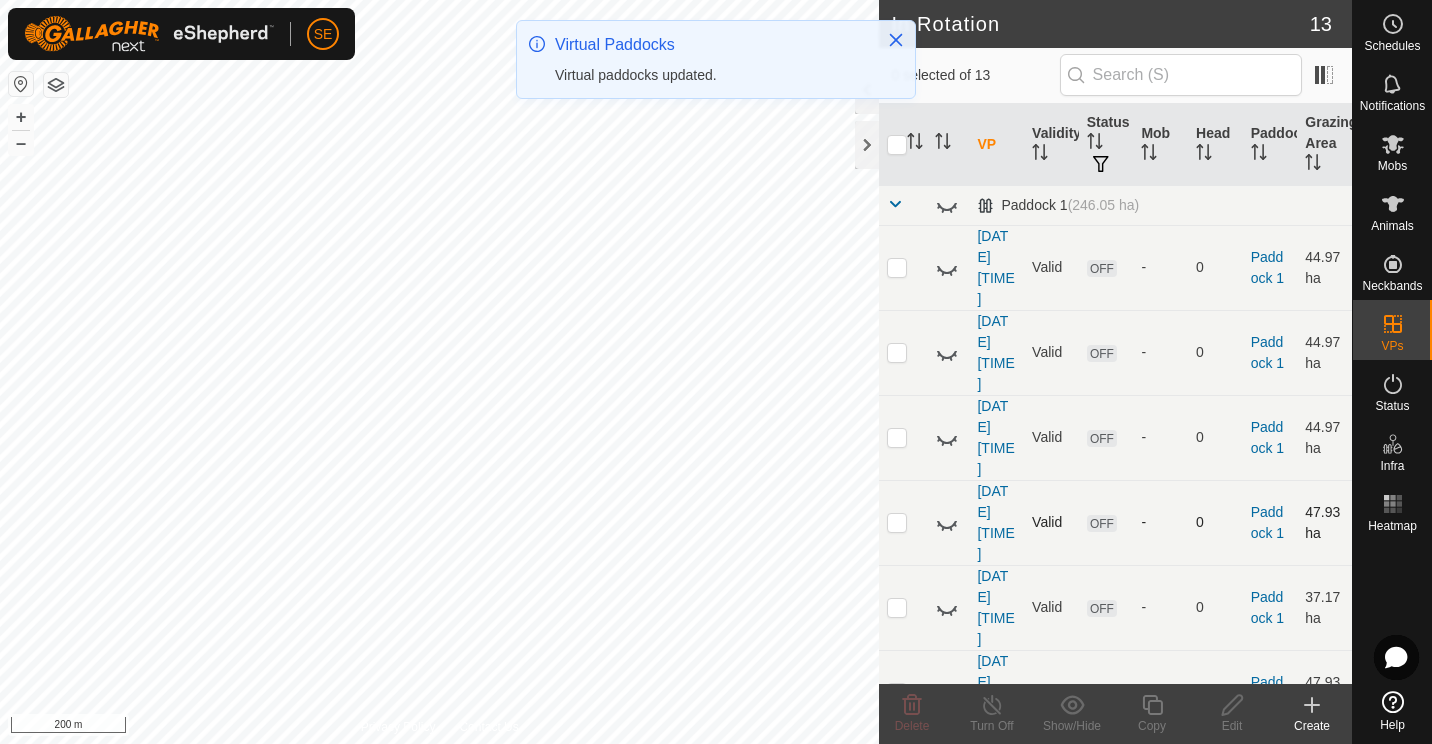 drag, startPoint x: 1088, startPoint y: 596, endPoint x: 1075, endPoint y: 548, distance: 49.729267 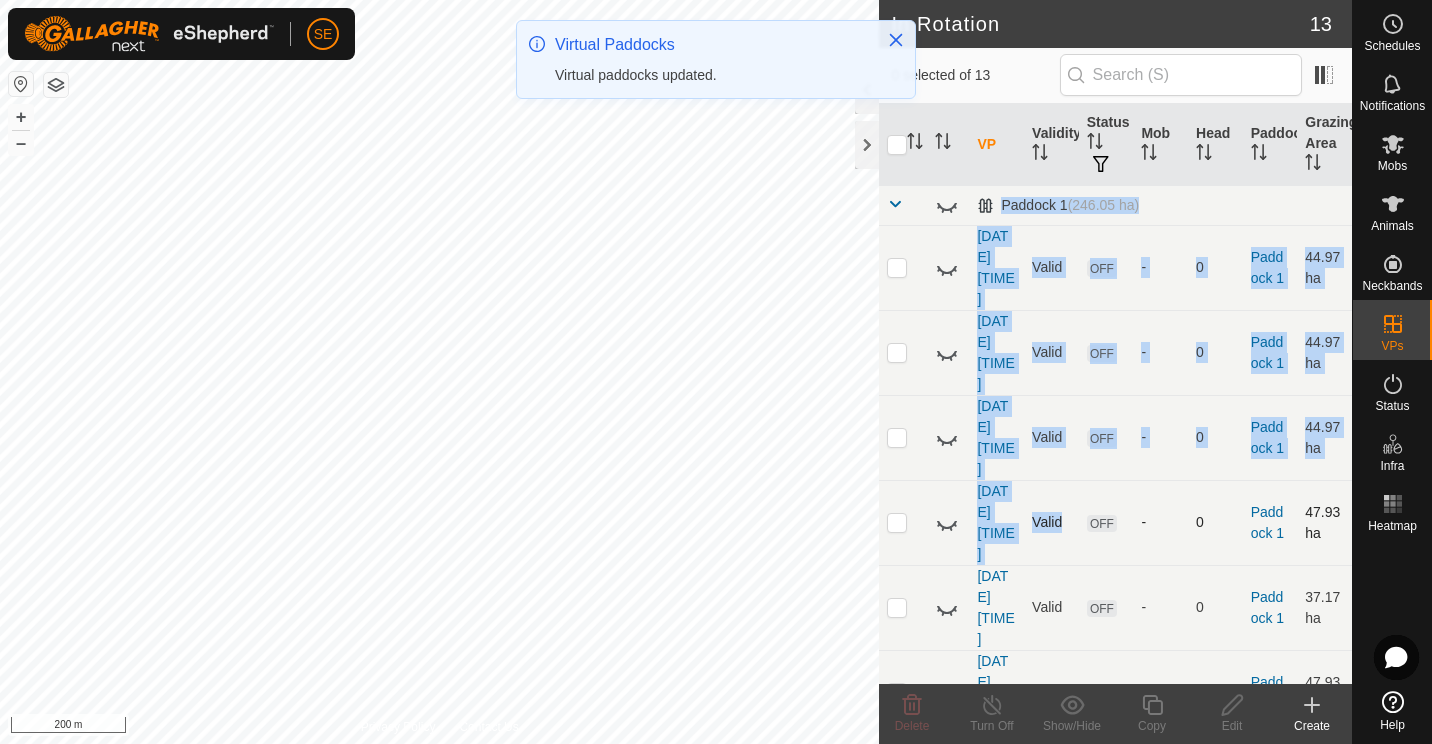 click on "OFF" at bounding box center (1106, 522) 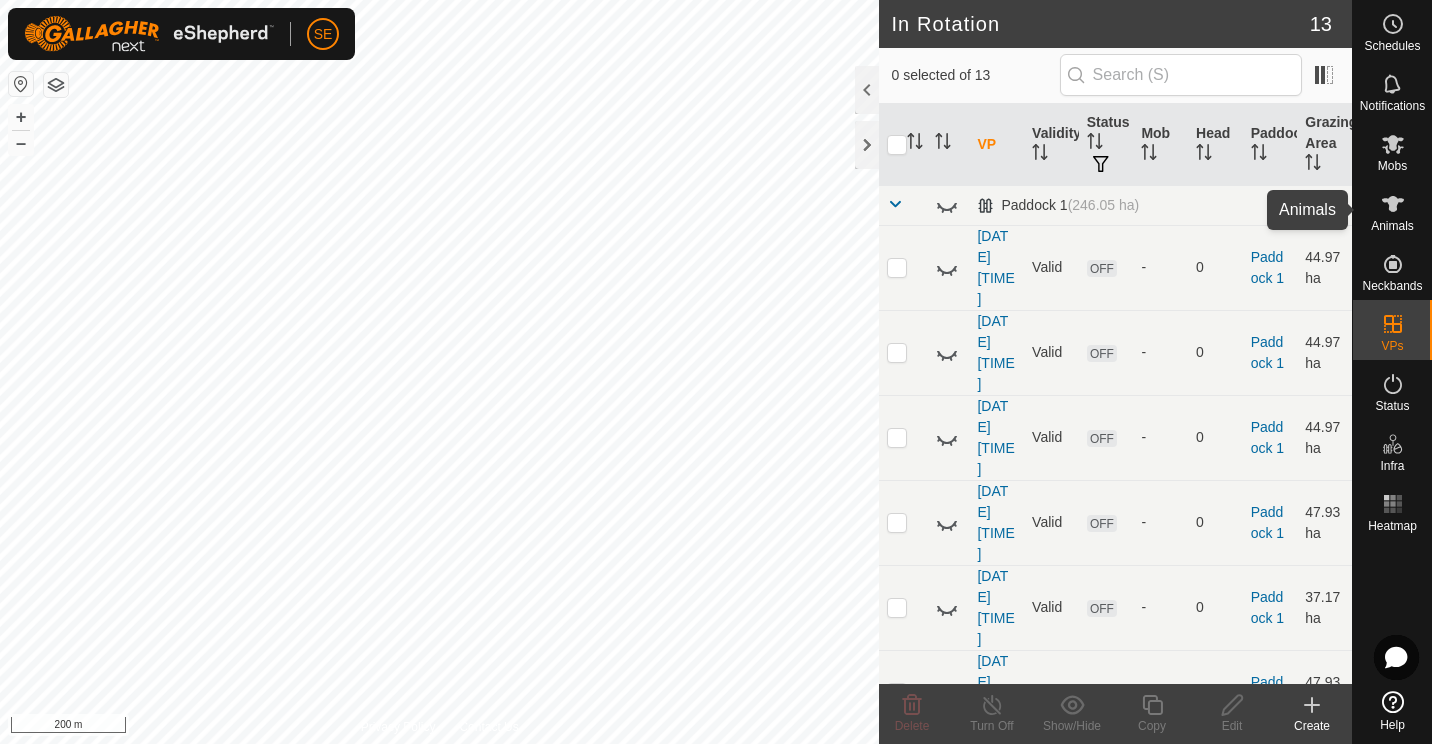 click 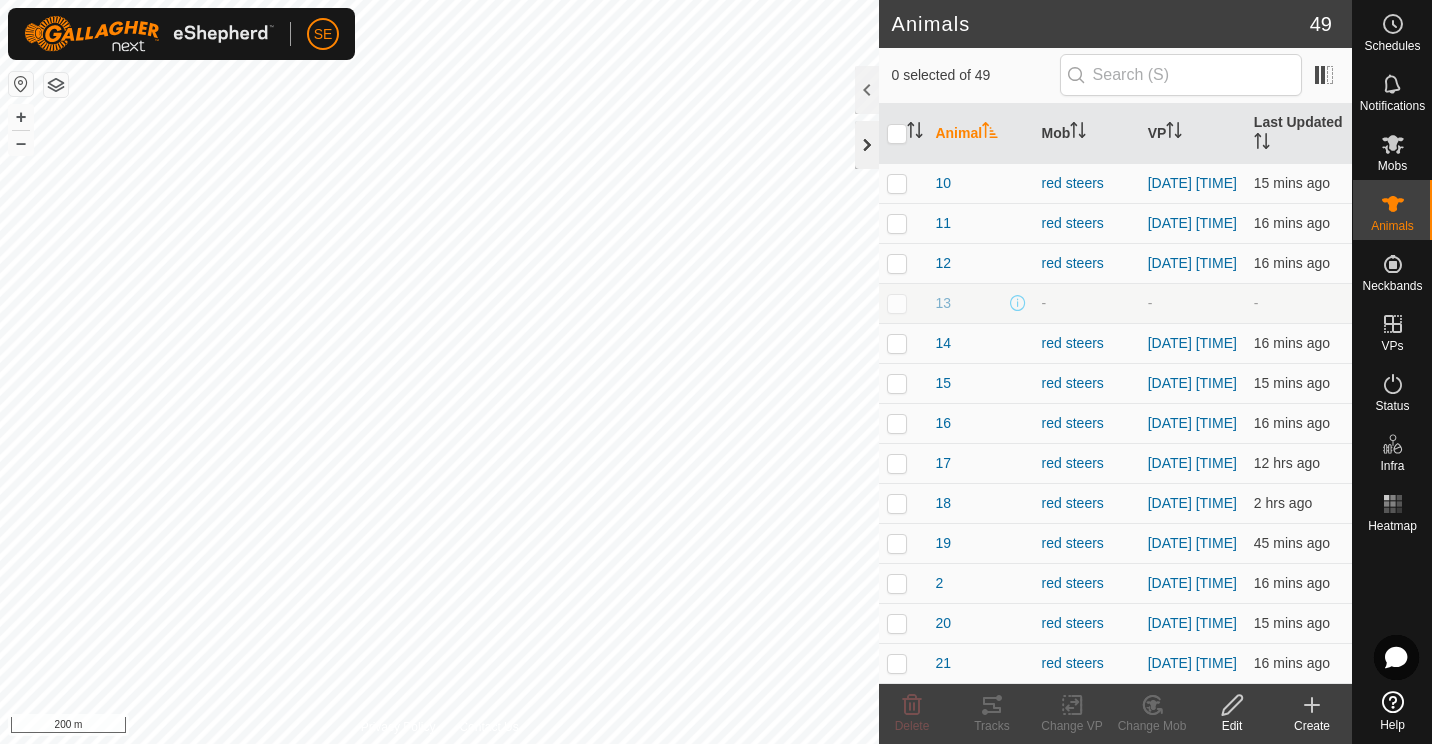 click 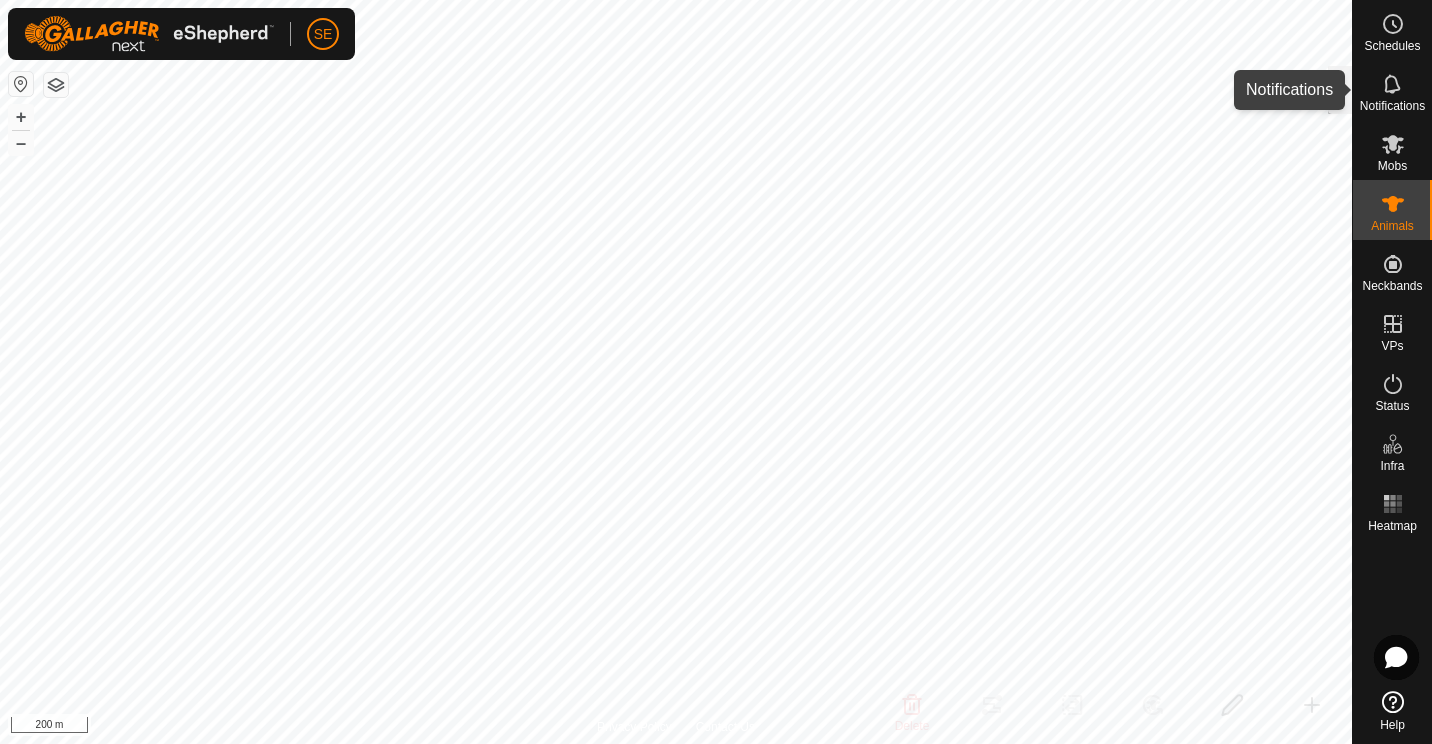 click 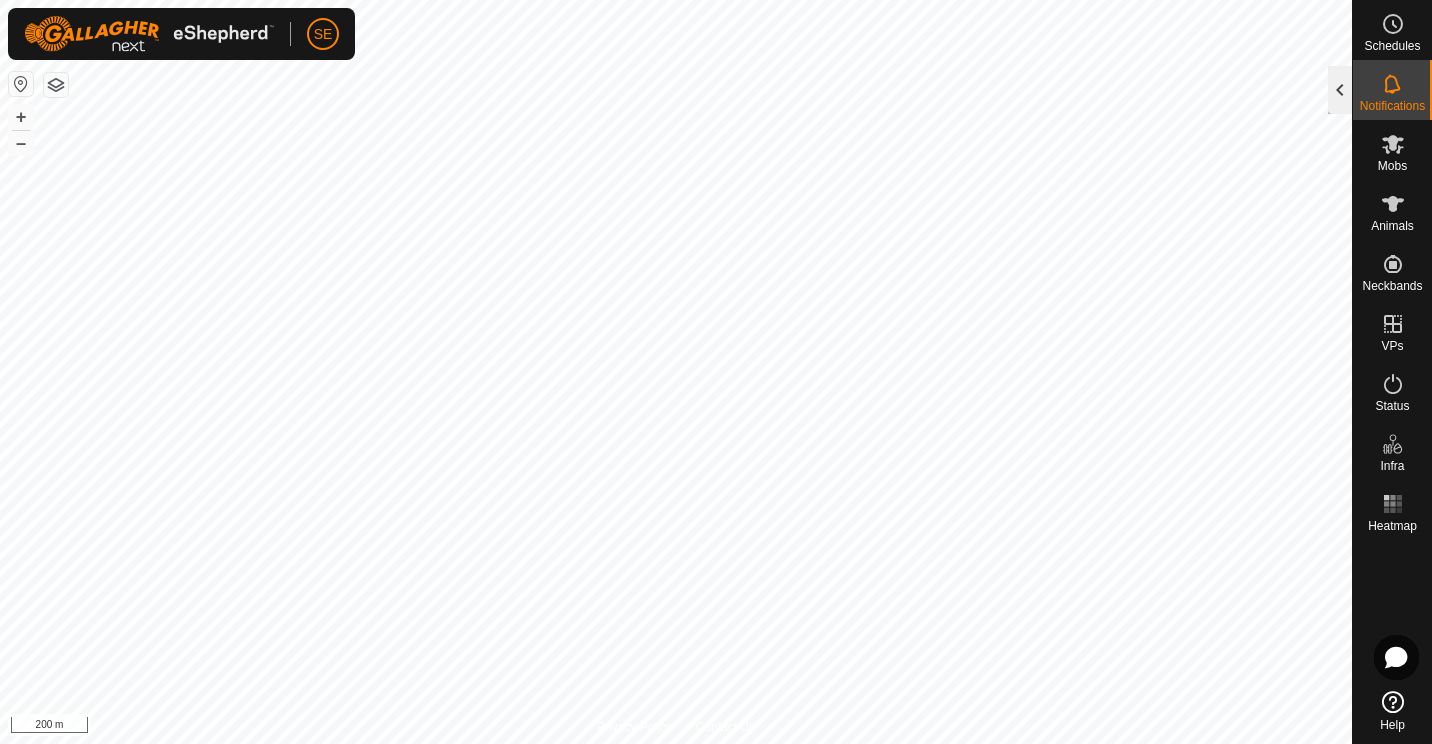 click 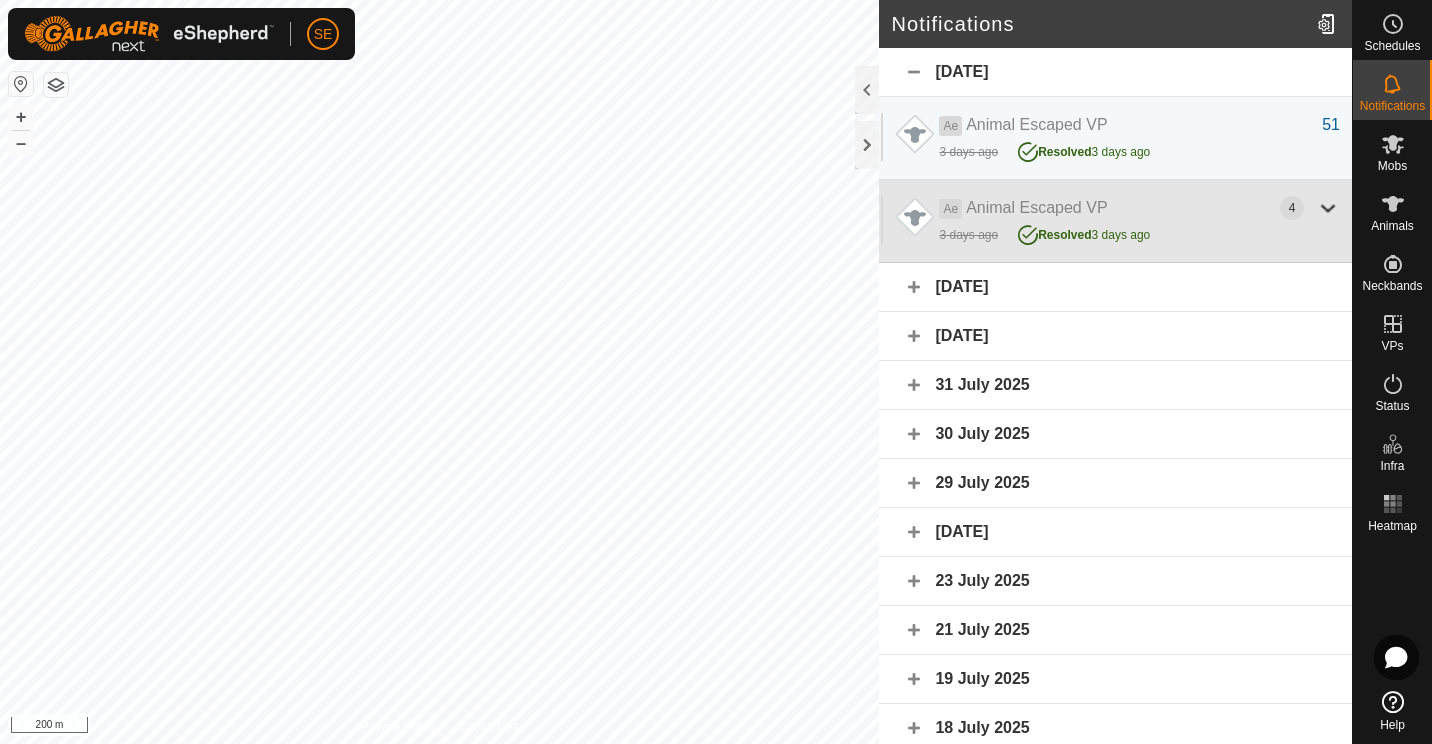 click on "[DATE] [TIME]" 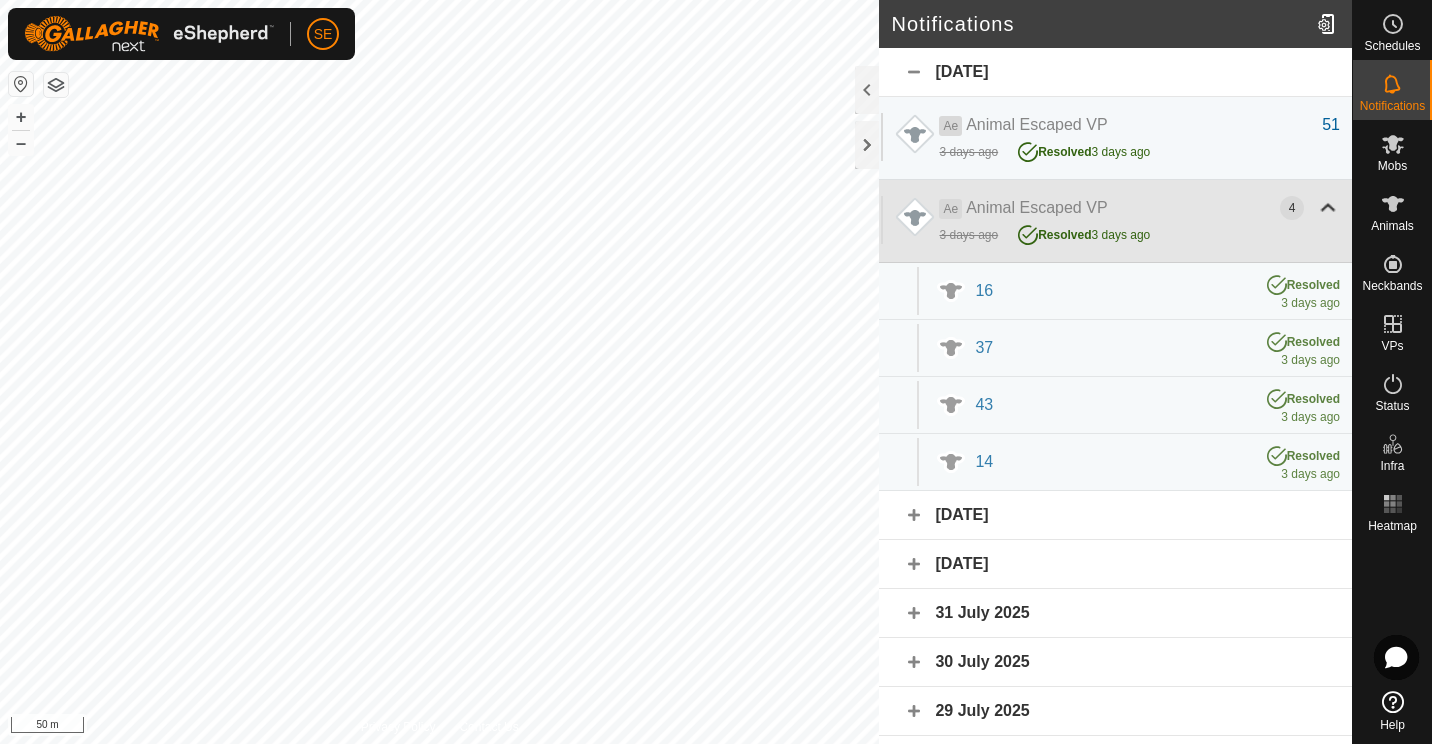 click 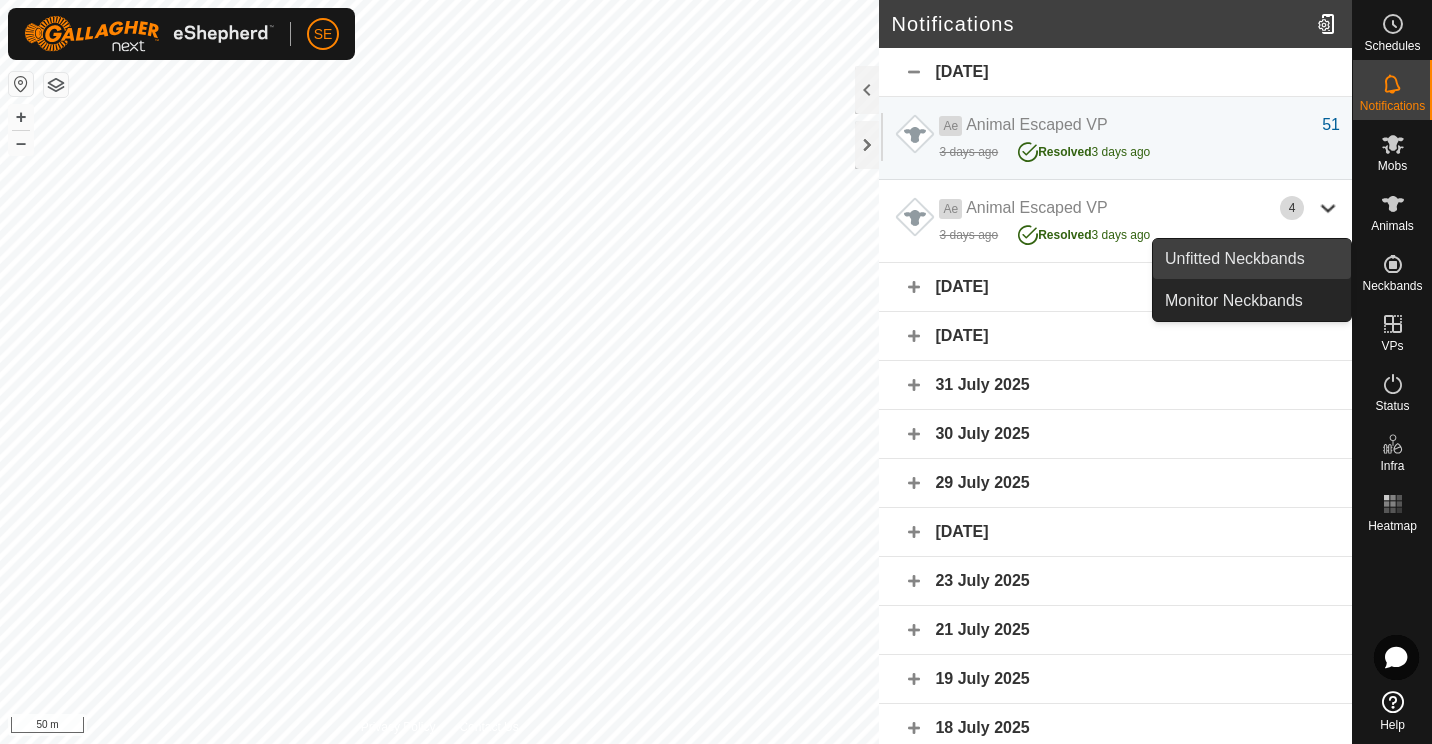 click on "Unfitted Neckbands" at bounding box center (1252, 259) 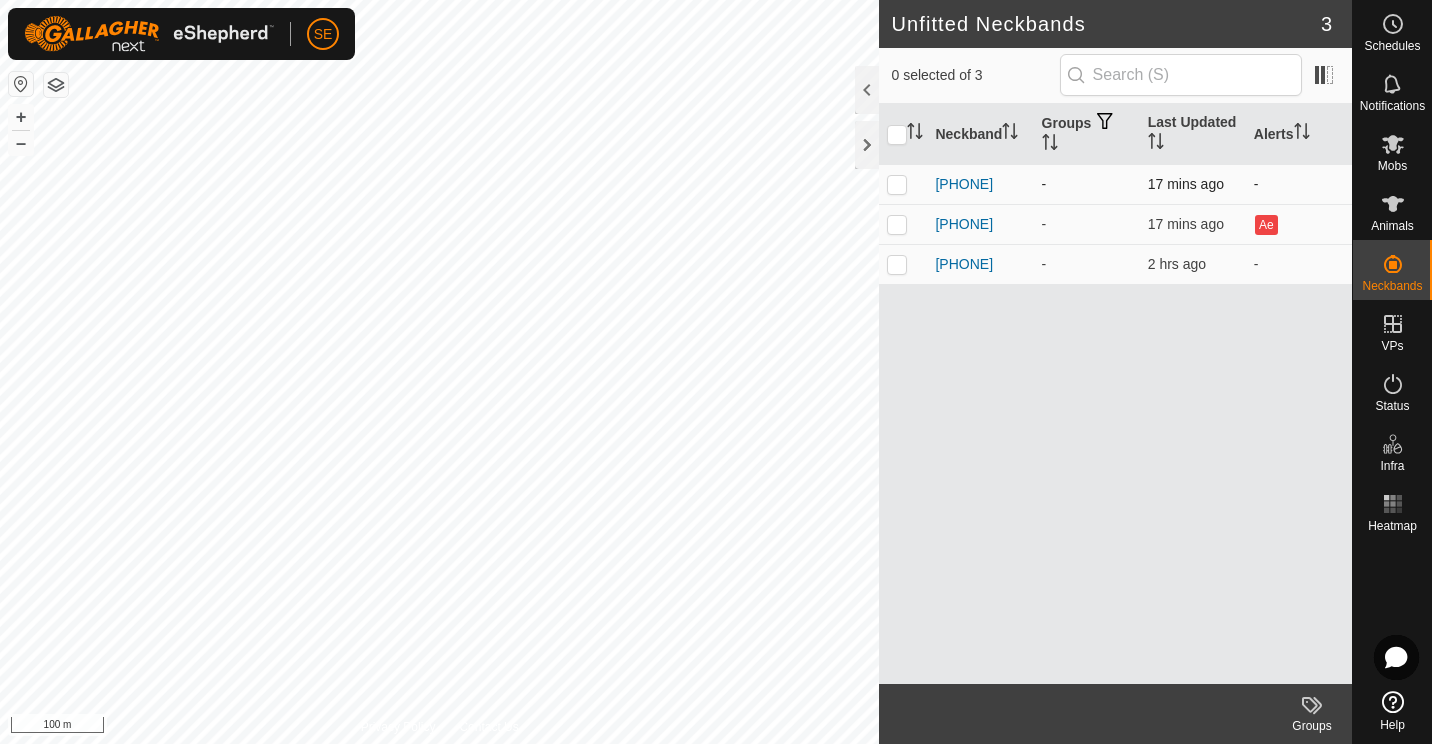 click at bounding box center [897, 184] 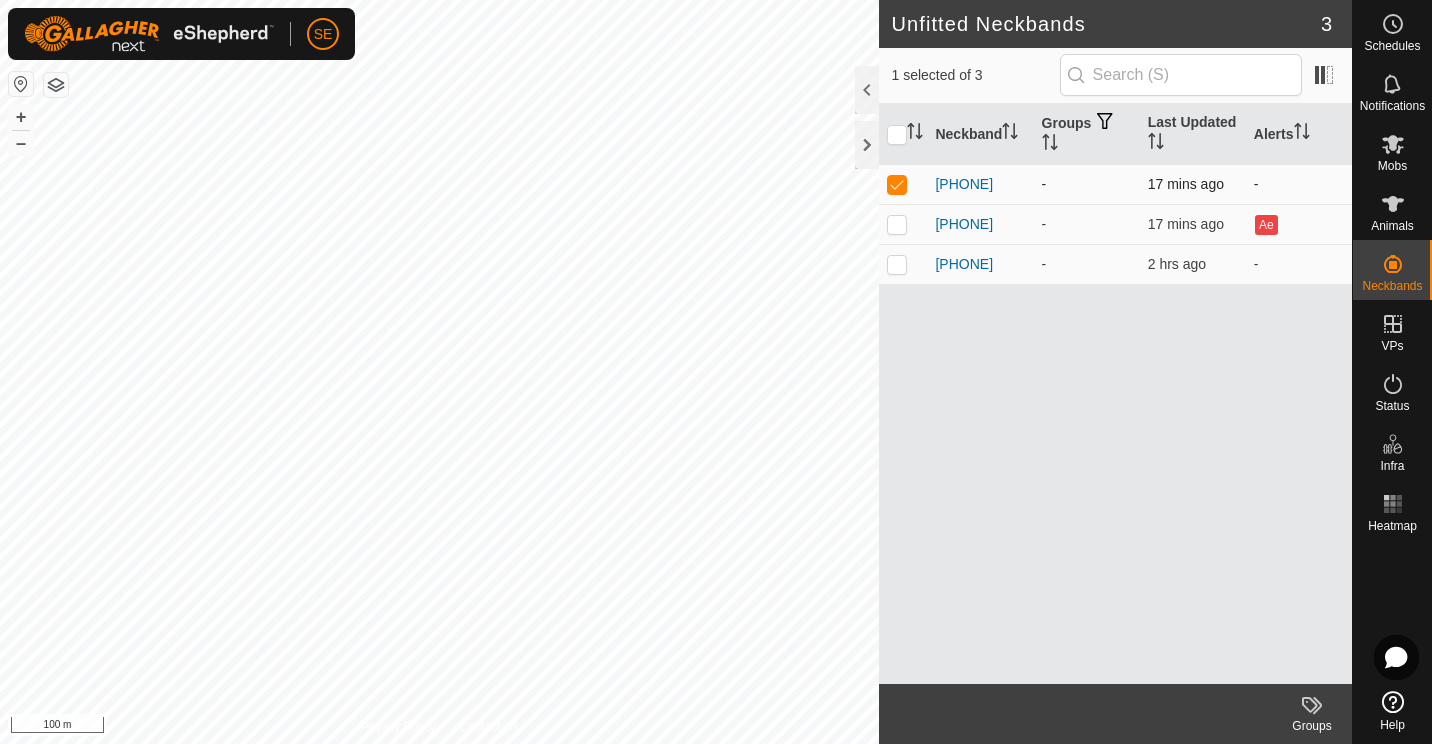 click at bounding box center (897, 184) 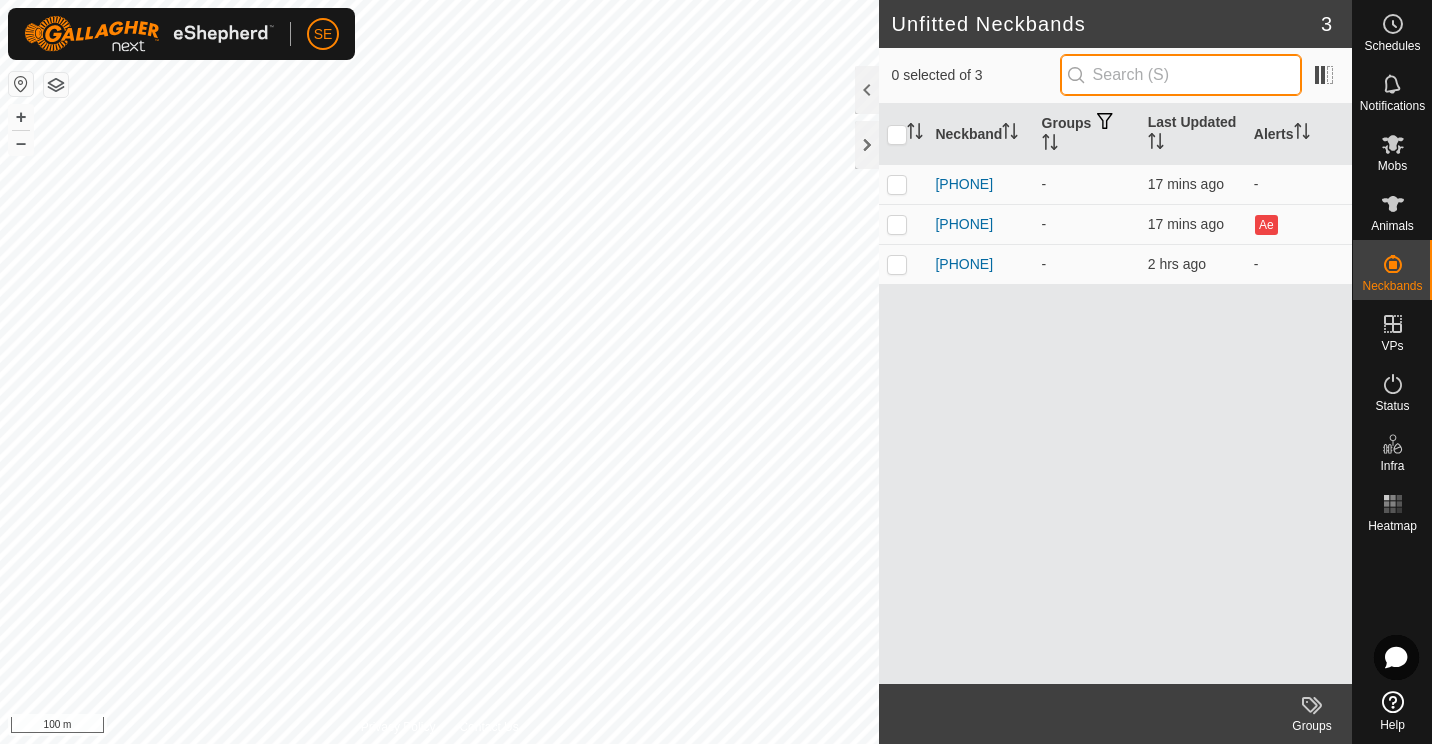 click at bounding box center [1181, 75] 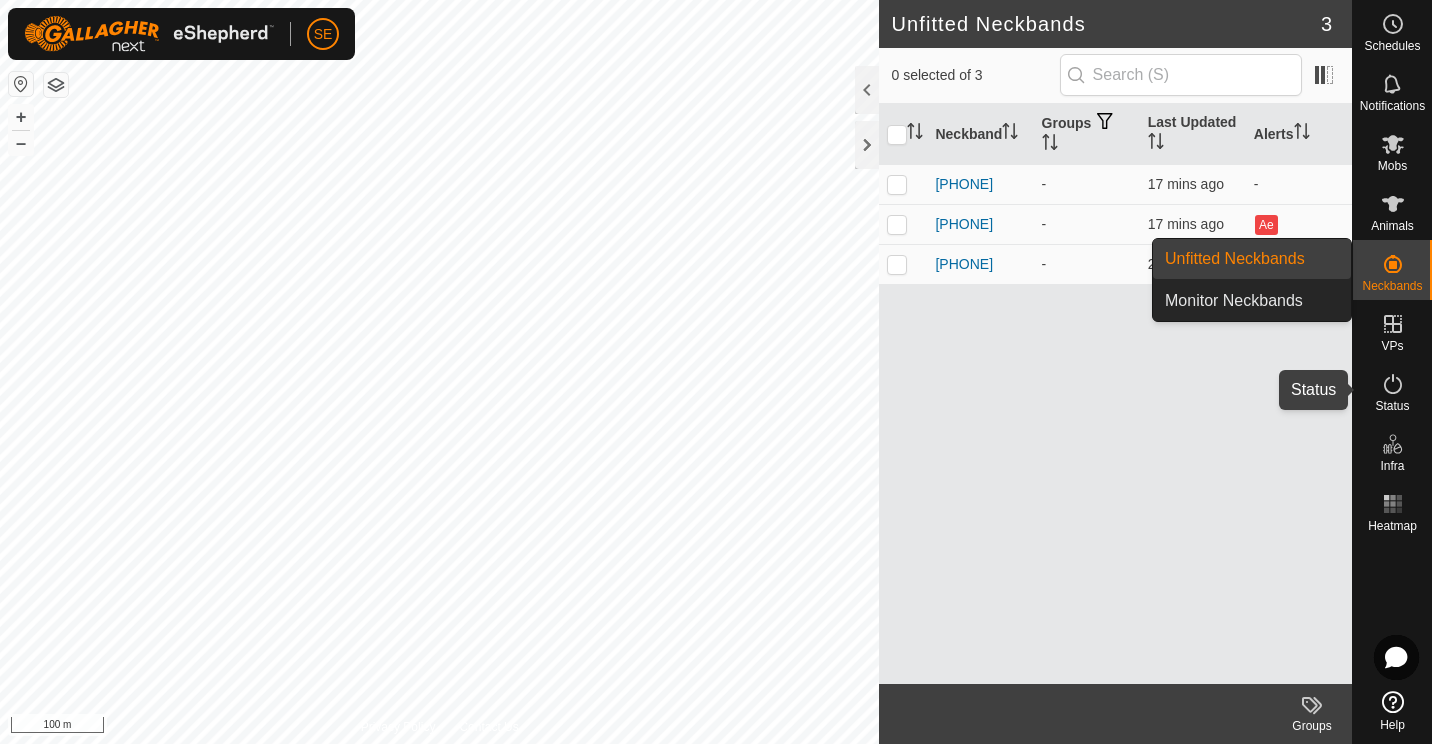 click 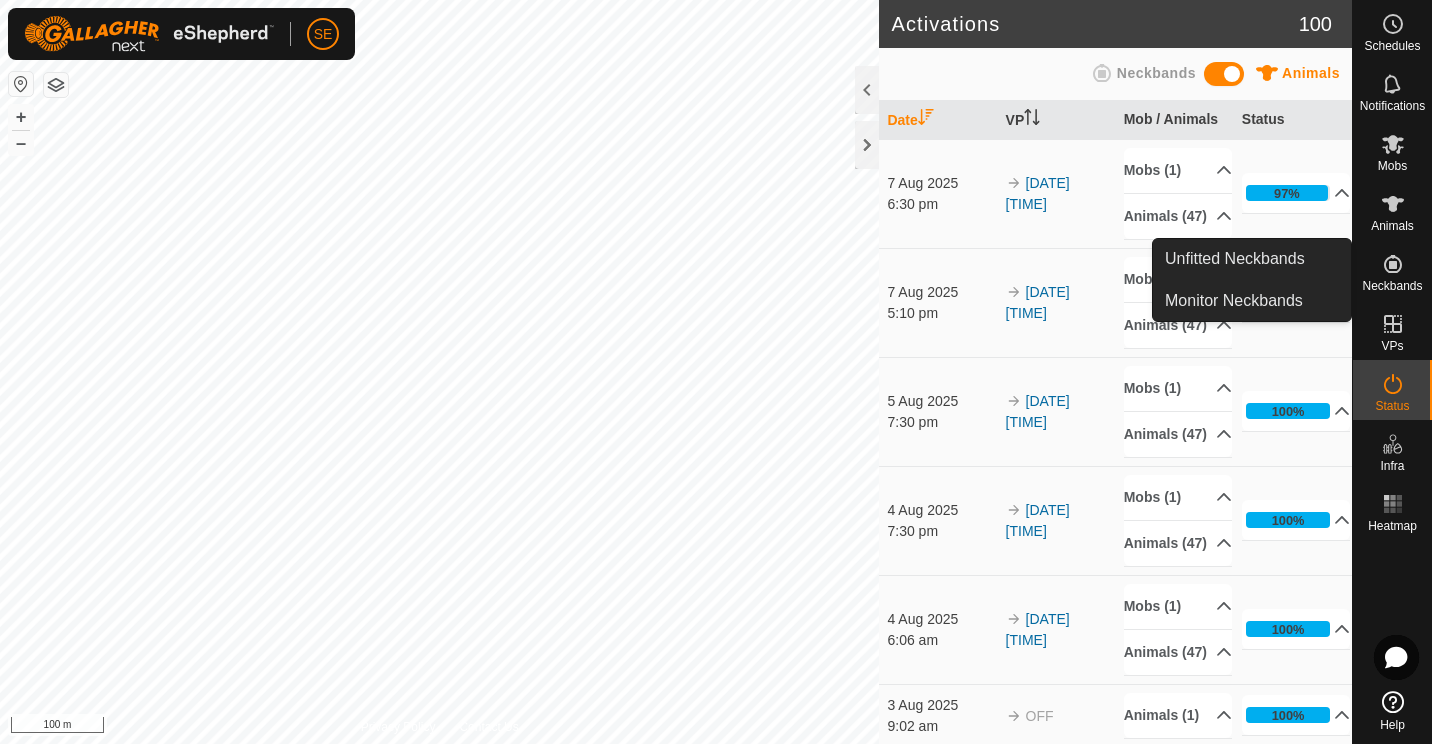 click 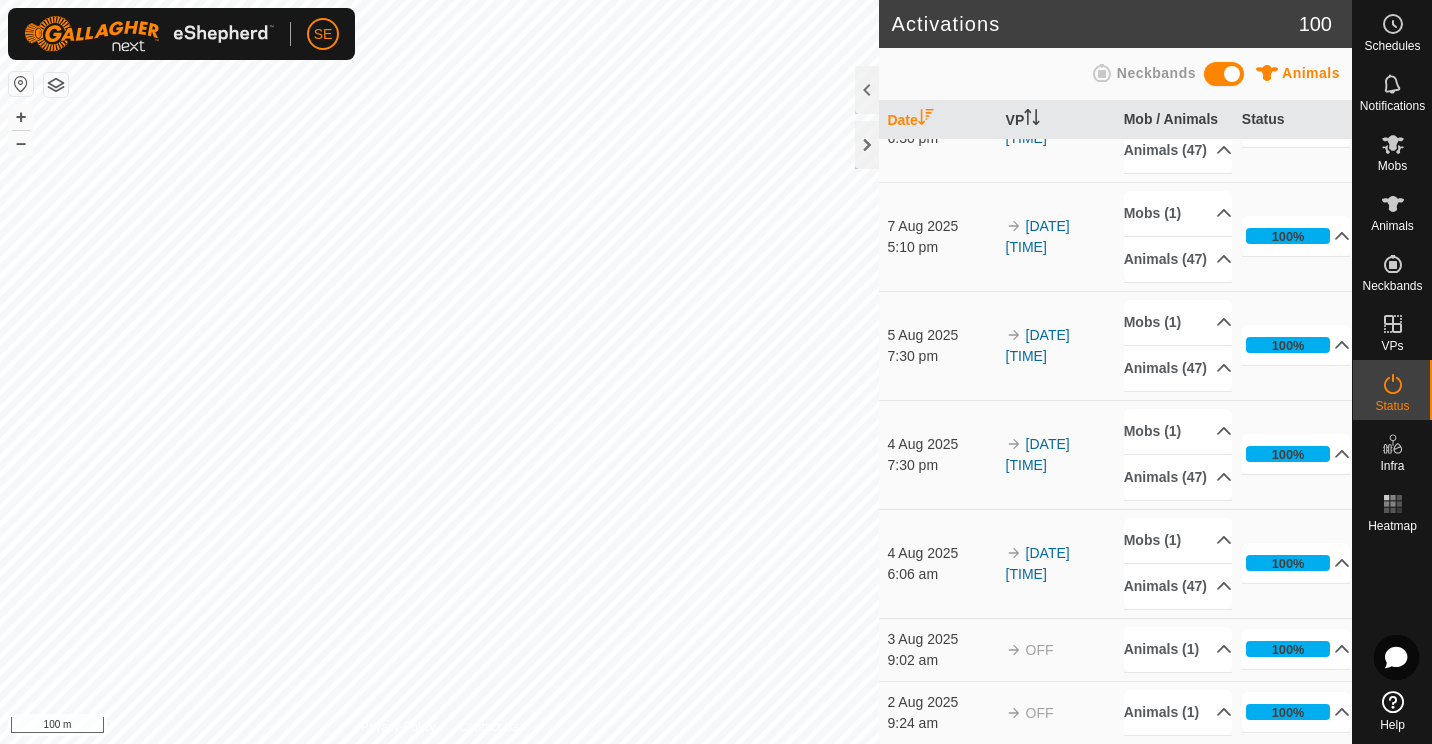 scroll, scrollTop: 67, scrollLeft: 0, axis: vertical 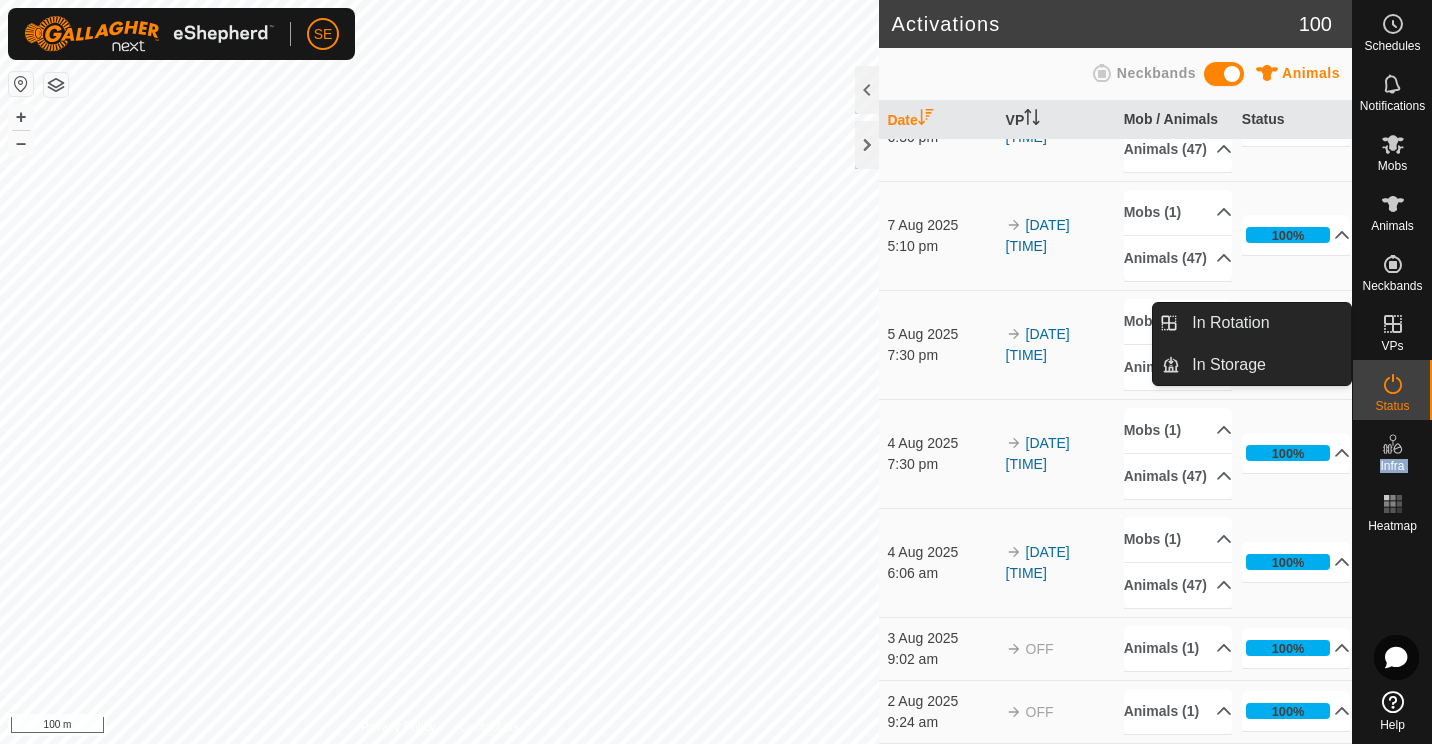 drag, startPoint x: 1397, startPoint y: 446, endPoint x: 1397, endPoint y: 313, distance: 133 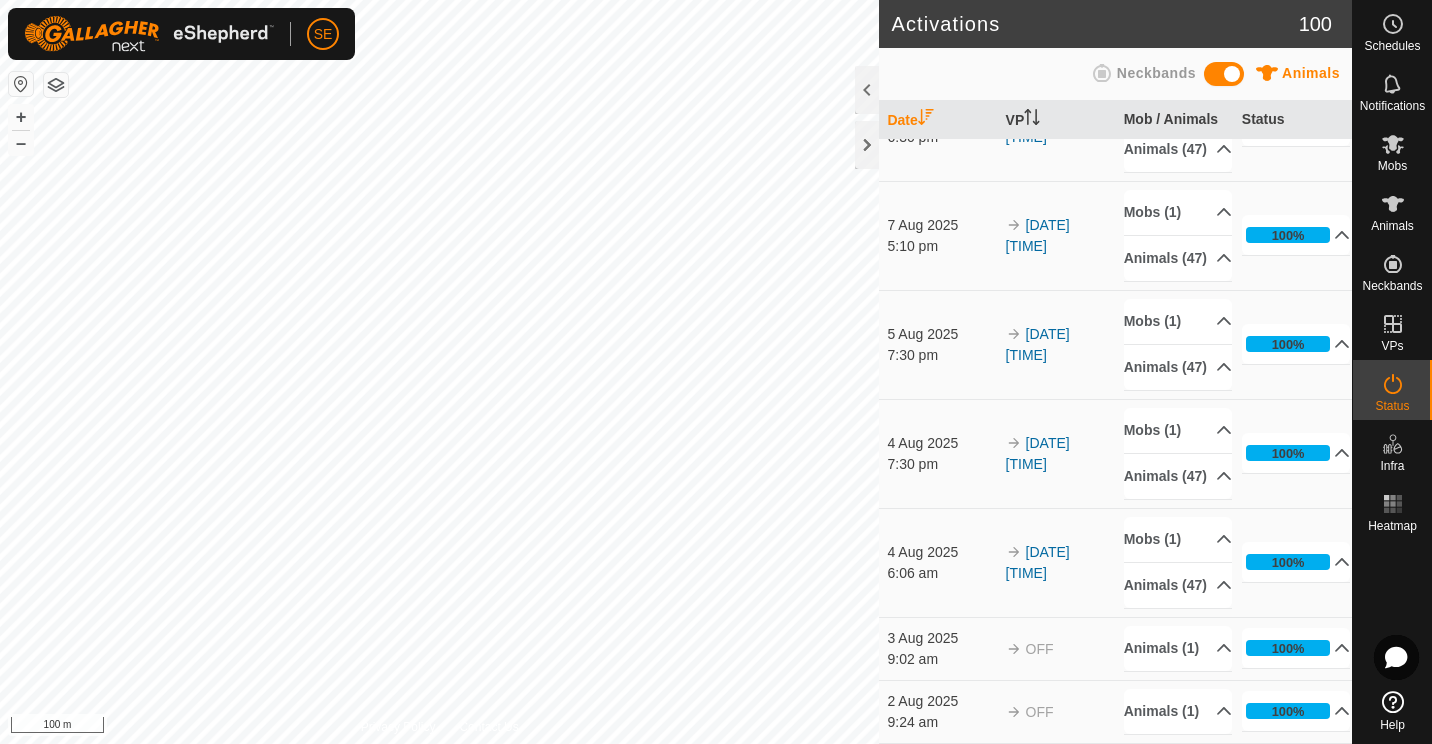 drag, startPoint x: 1397, startPoint y: 313, endPoint x: 1274, endPoint y: 348, distance: 127.88276 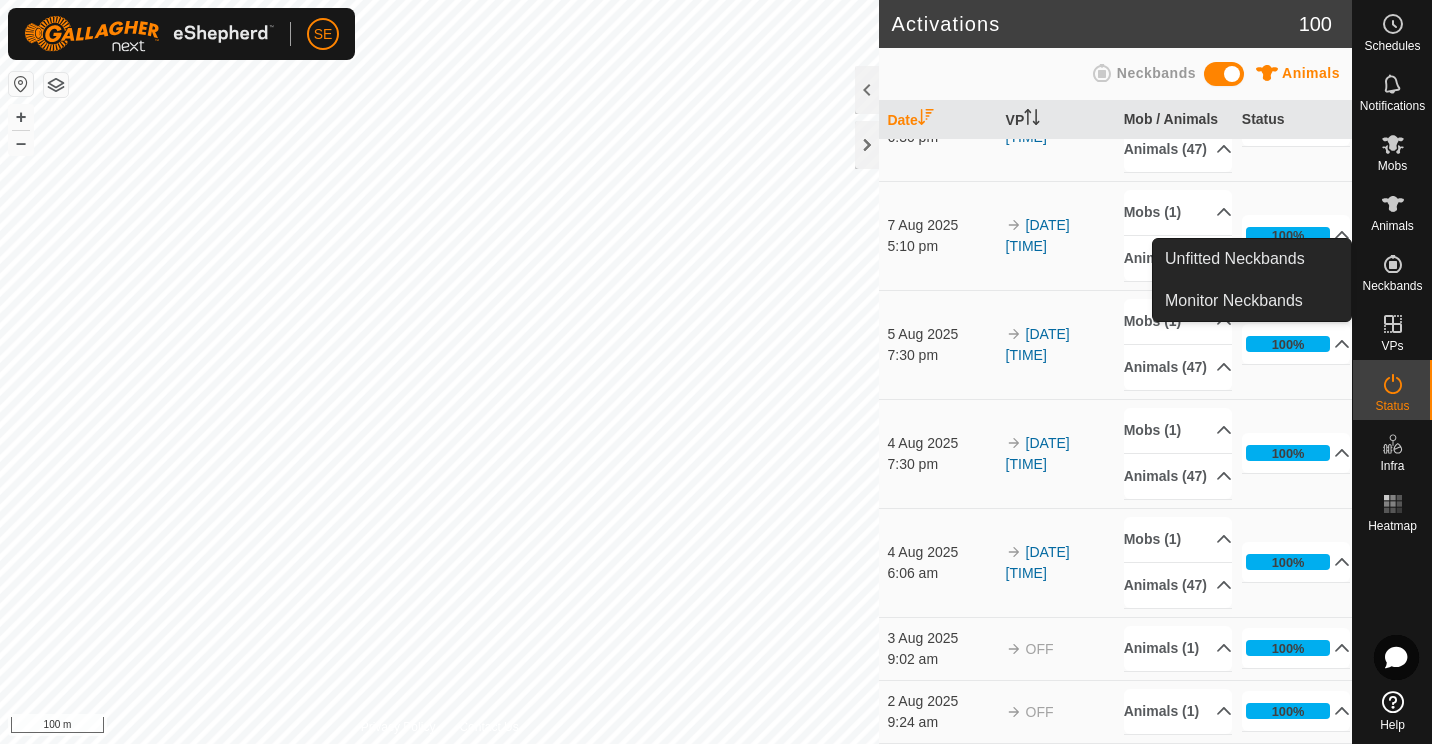 drag, startPoint x: 1353, startPoint y: 282, endPoint x: 1389, endPoint y: 255, distance: 45 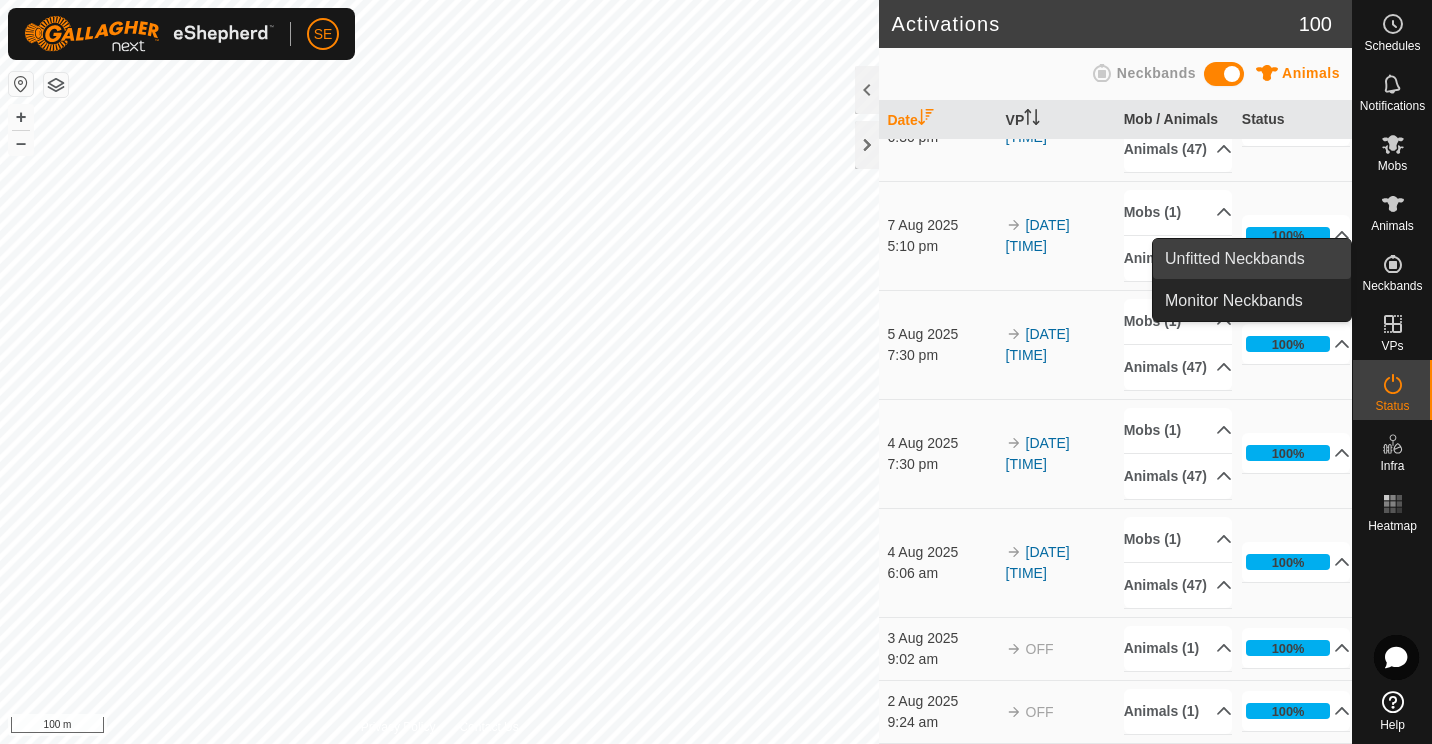click on "Unfitted Neckbands" at bounding box center (1252, 259) 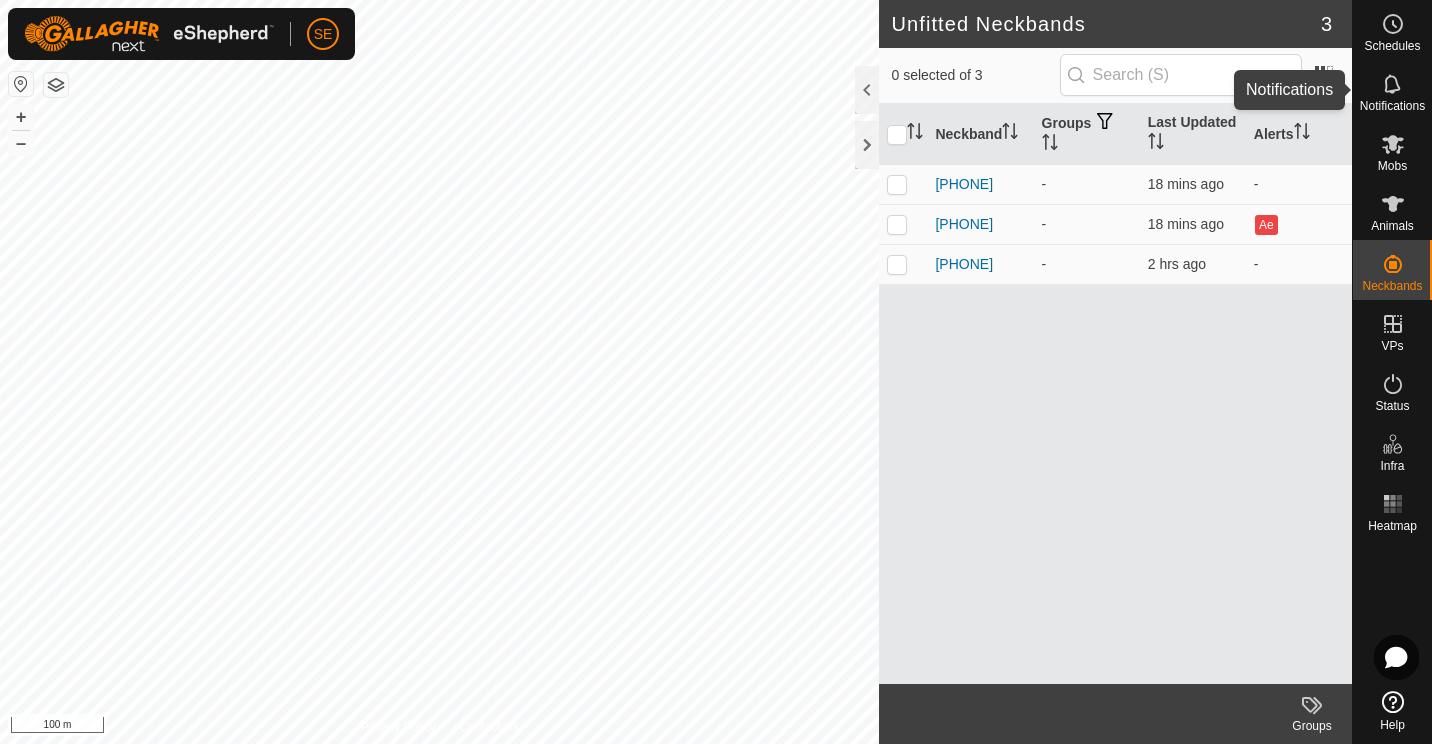 click on "Notifications" at bounding box center (1392, 106) 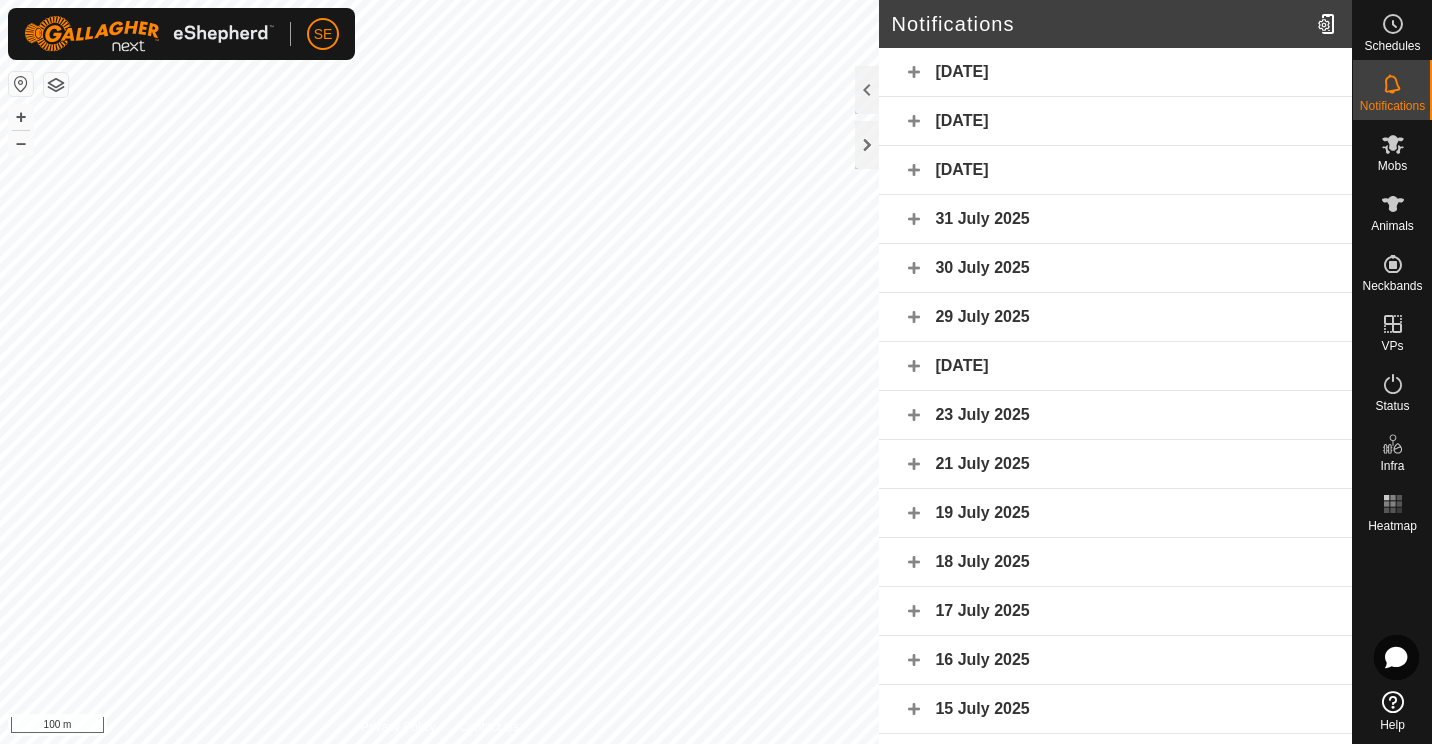 click on "[DATE]" 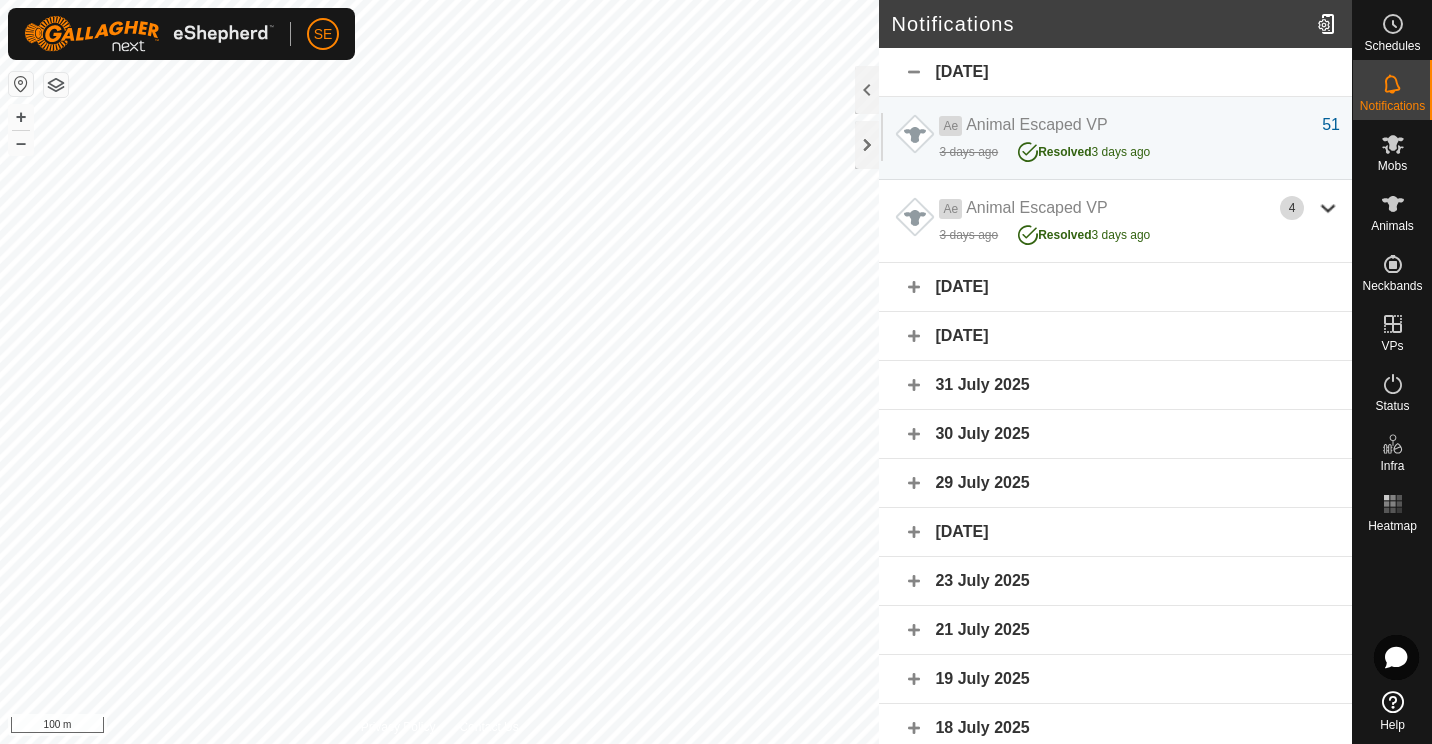 click on "[DATE]" 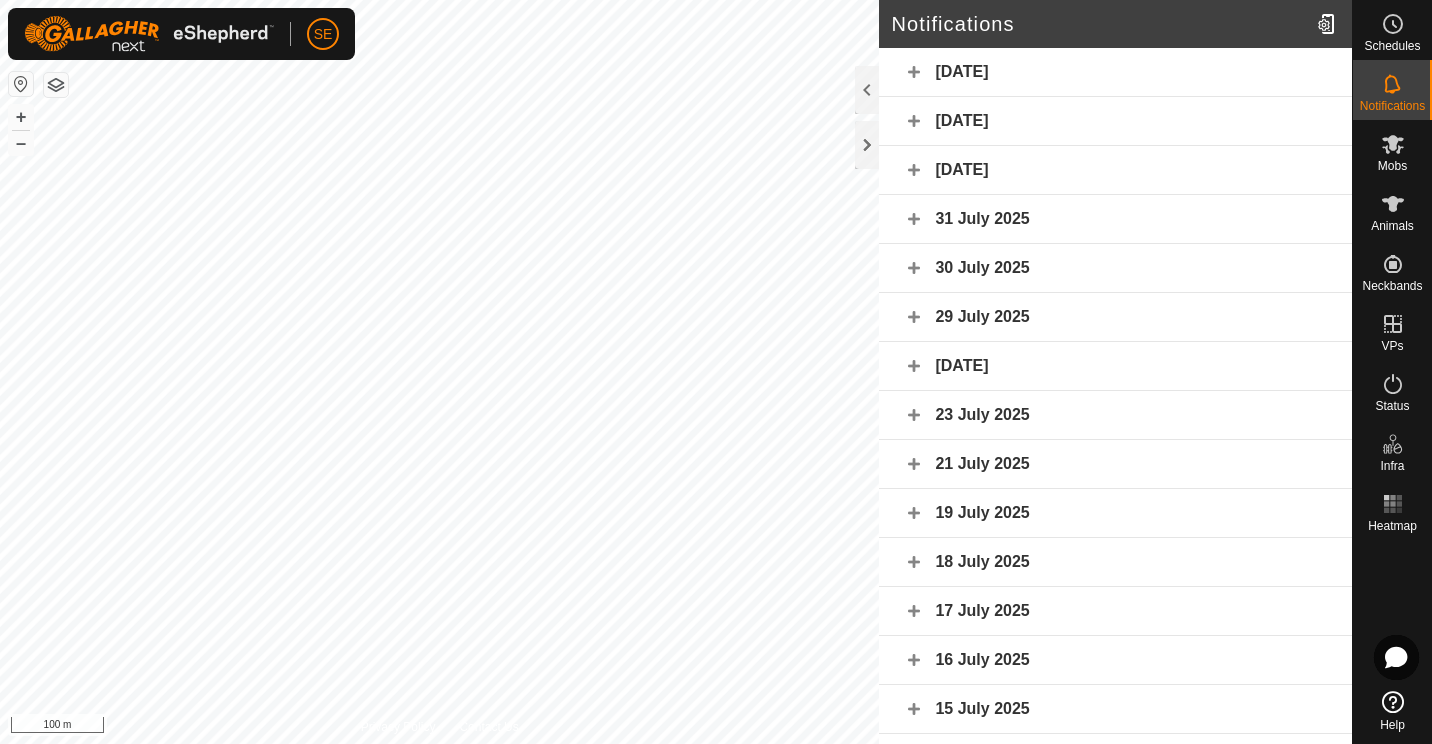 click 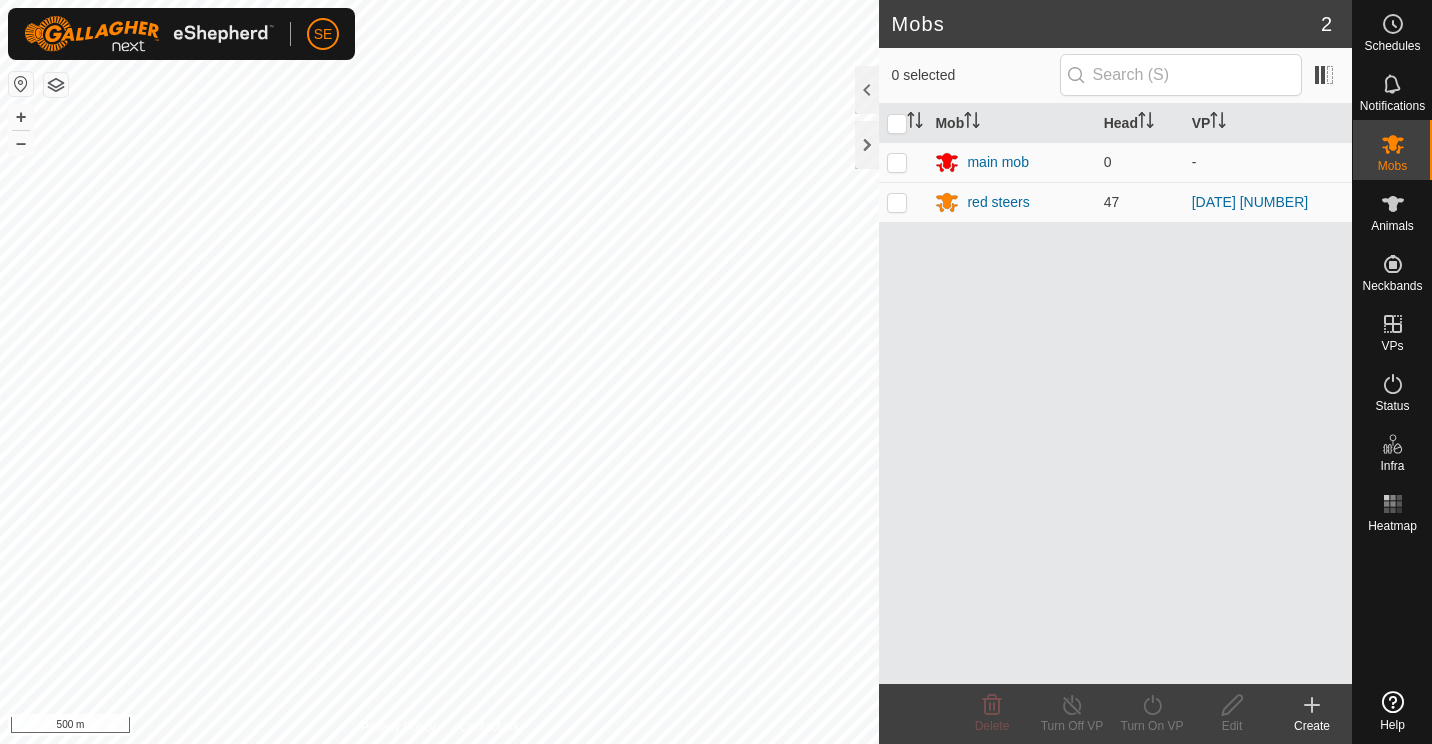 scroll, scrollTop: 0, scrollLeft: 0, axis: both 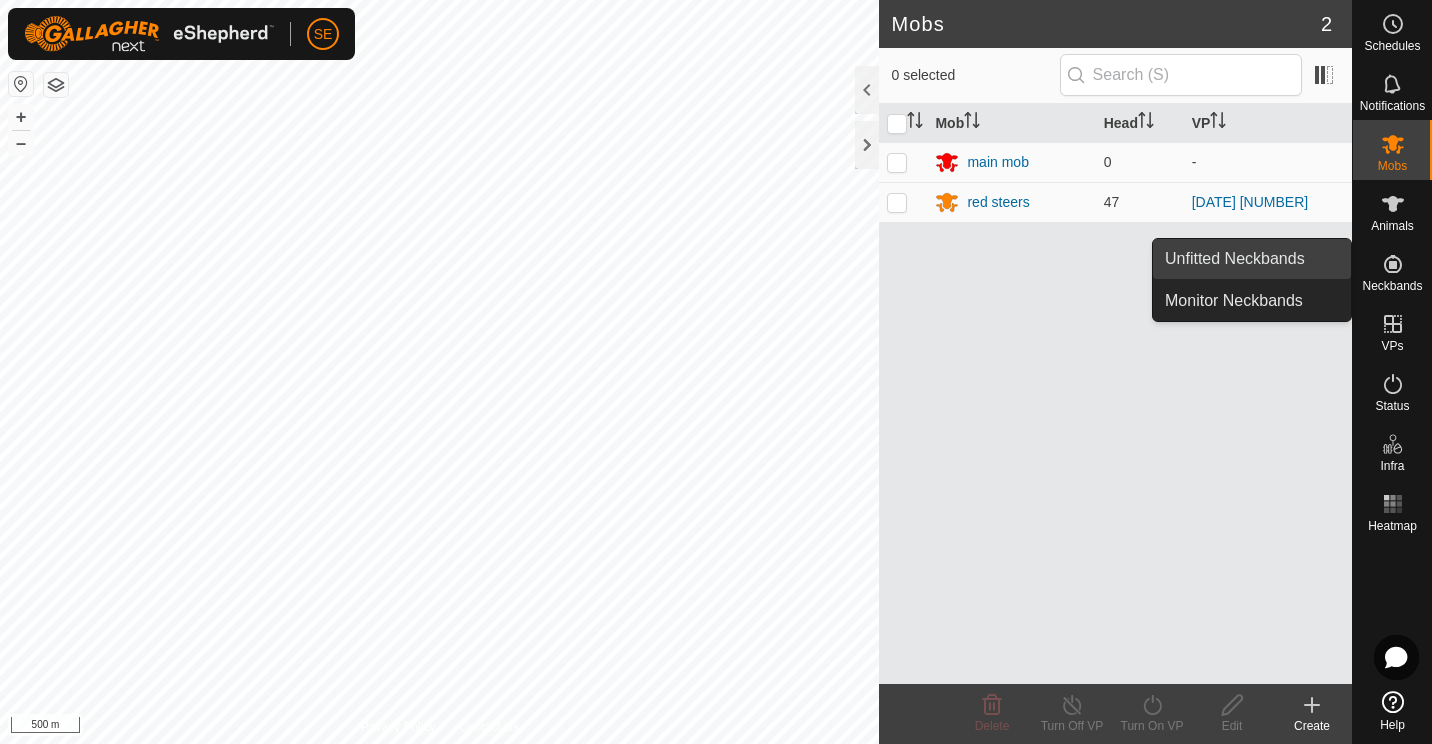click on "Unfitted Neckbands" at bounding box center [1252, 259] 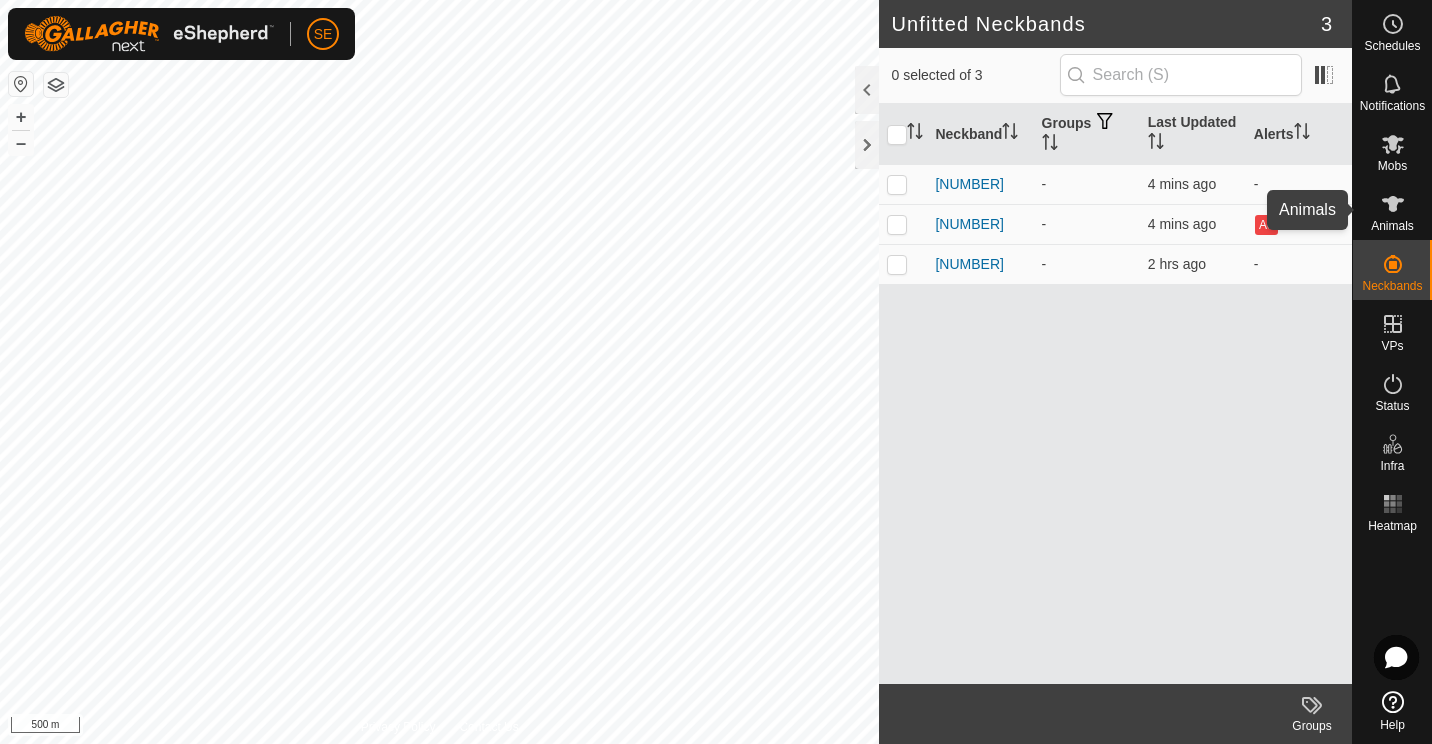 click 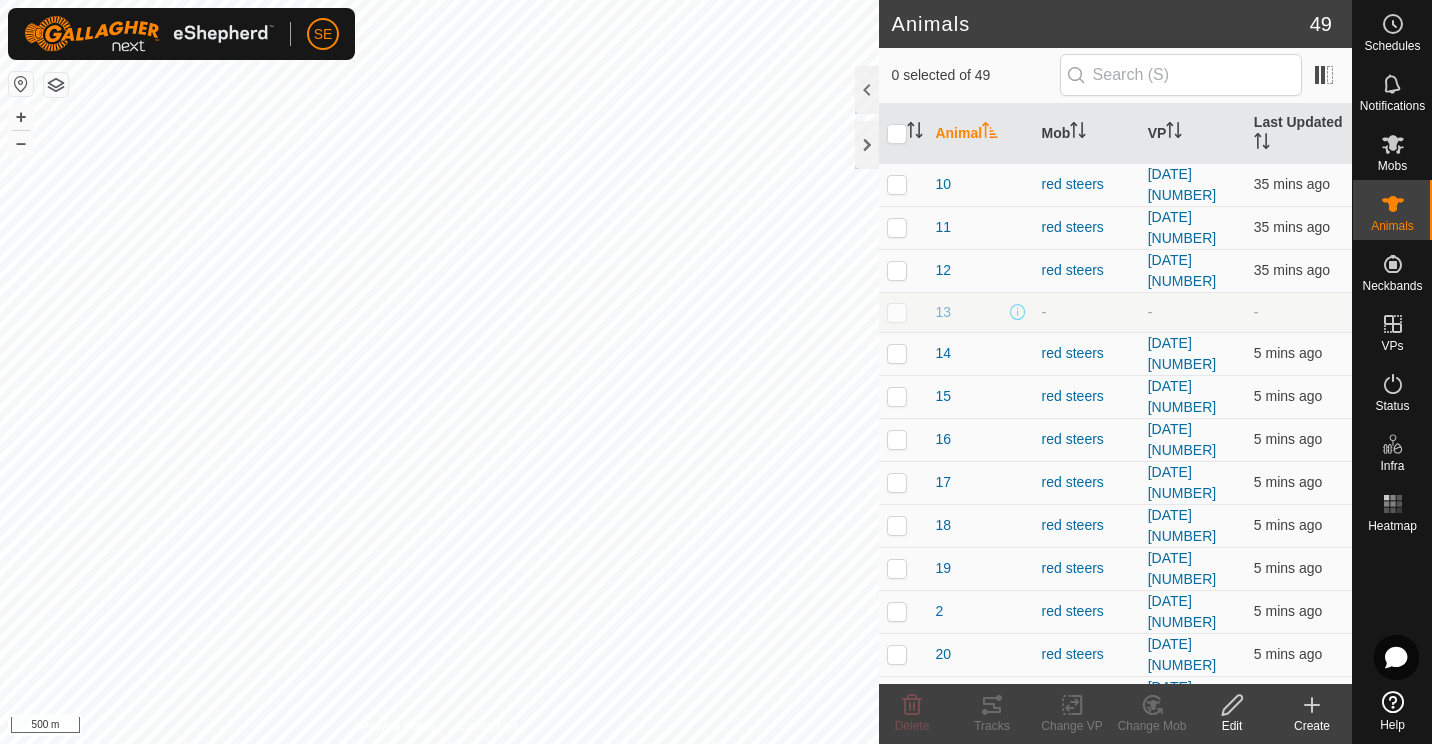 click 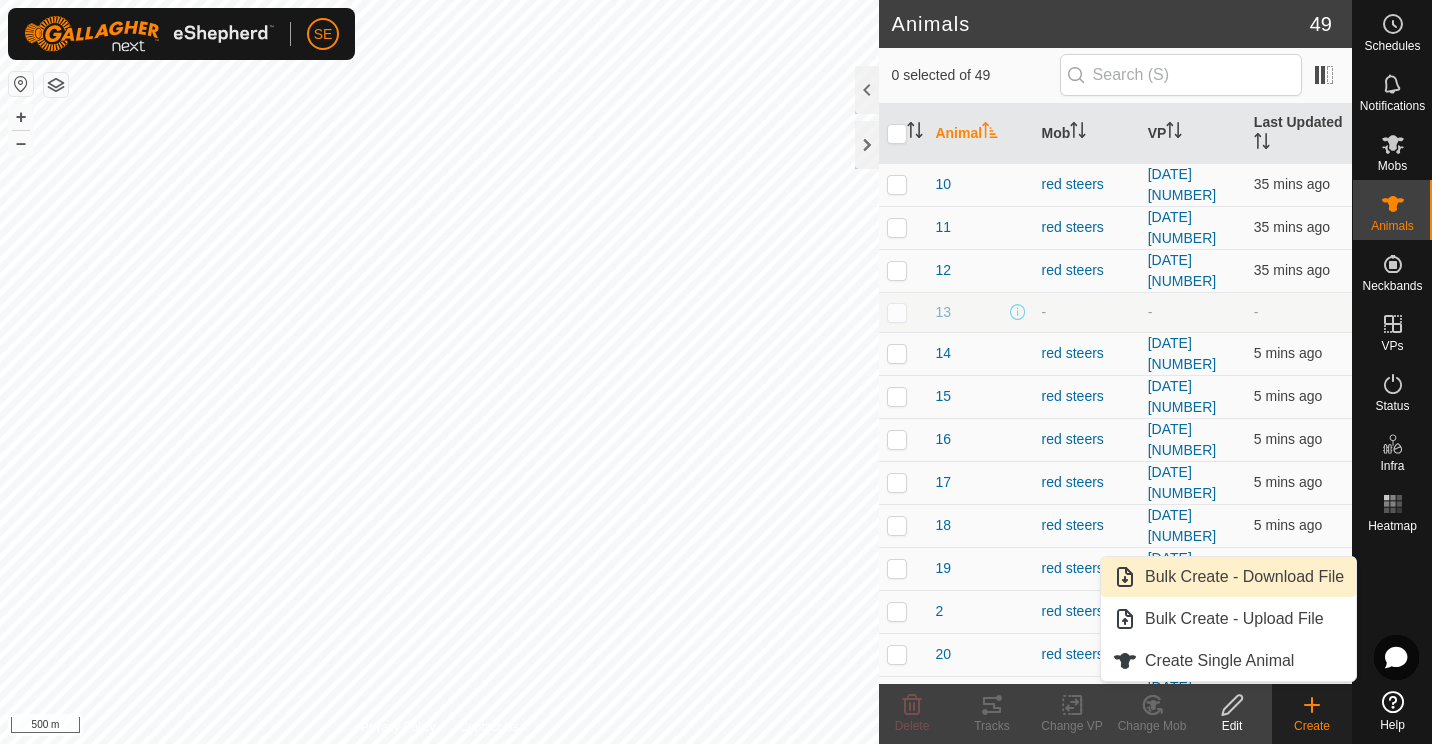 click on "Bulk Create - Download File" at bounding box center (1228, 577) 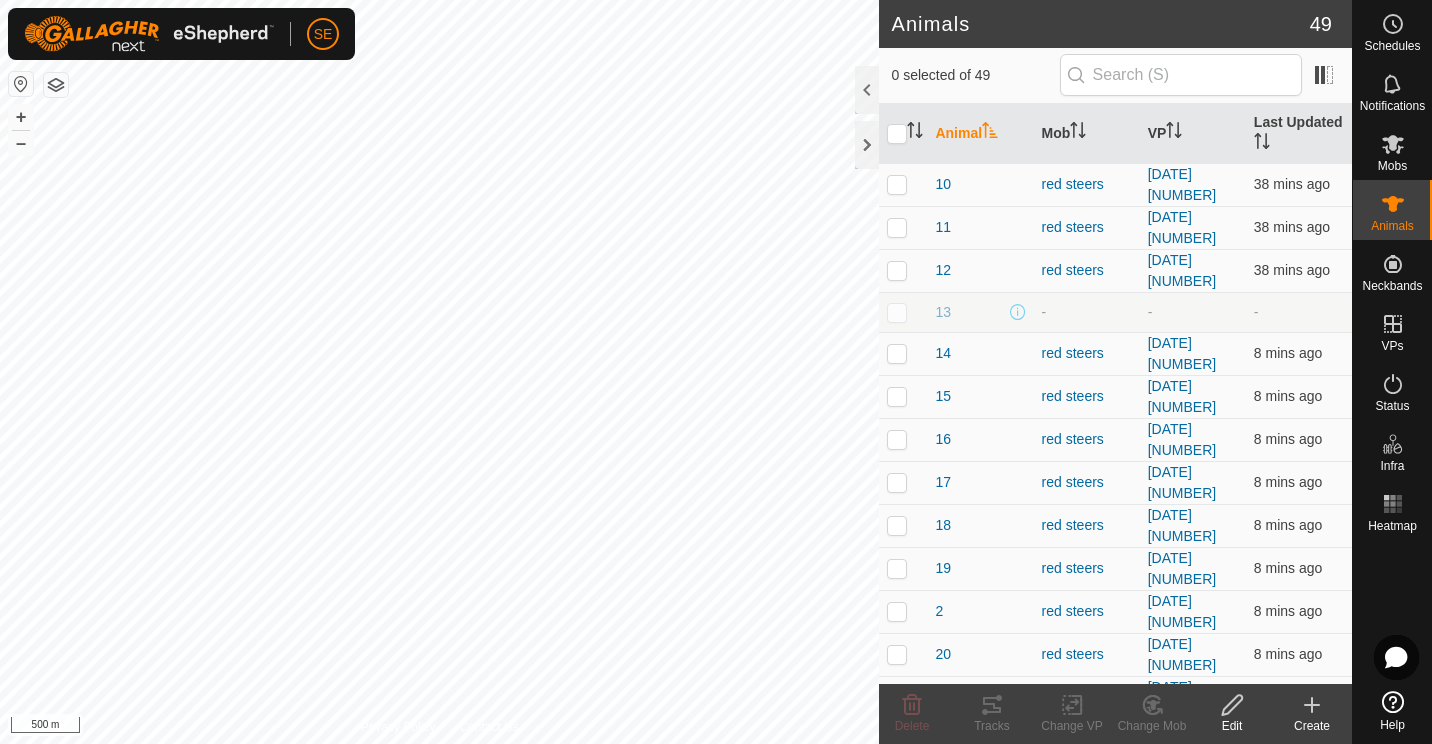 click 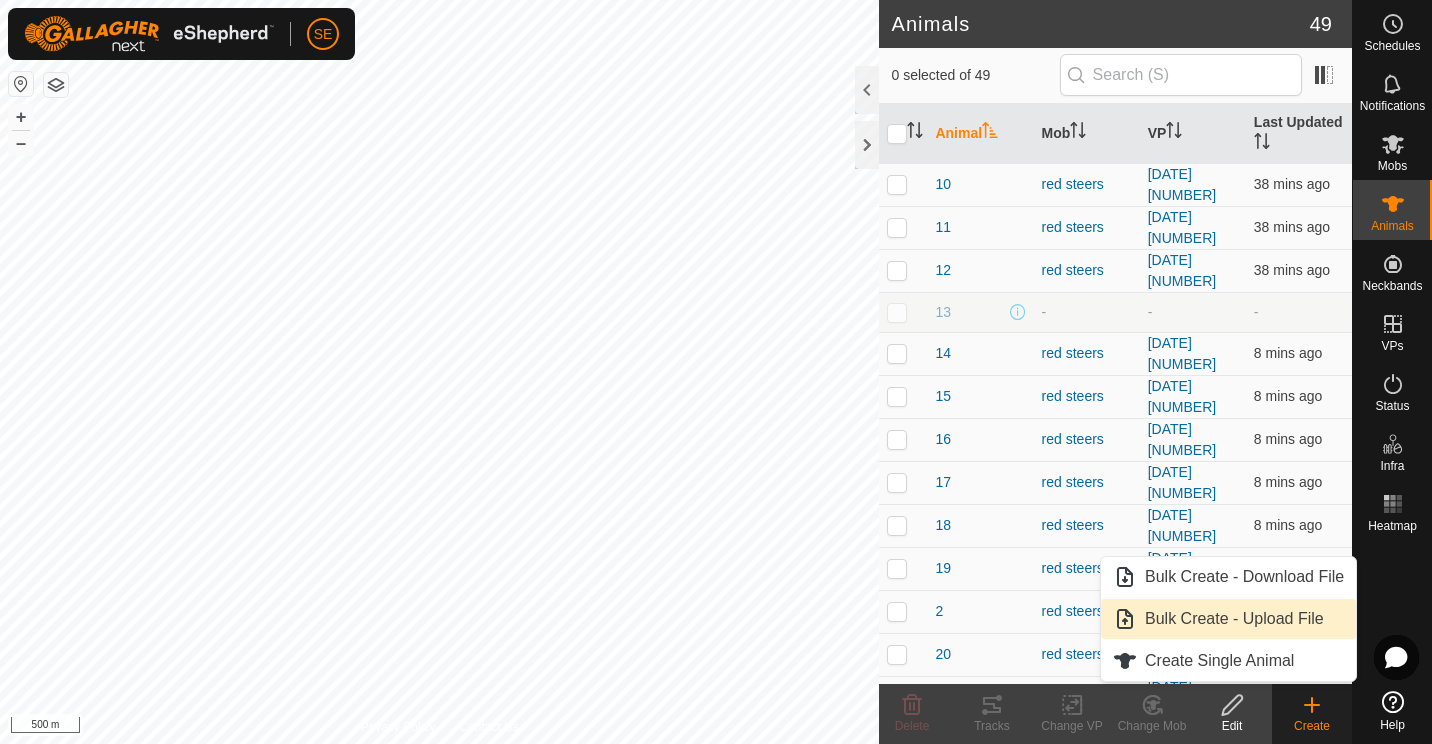 click on "Bulk Create - Upload File" at bounding box center [1228, 619] 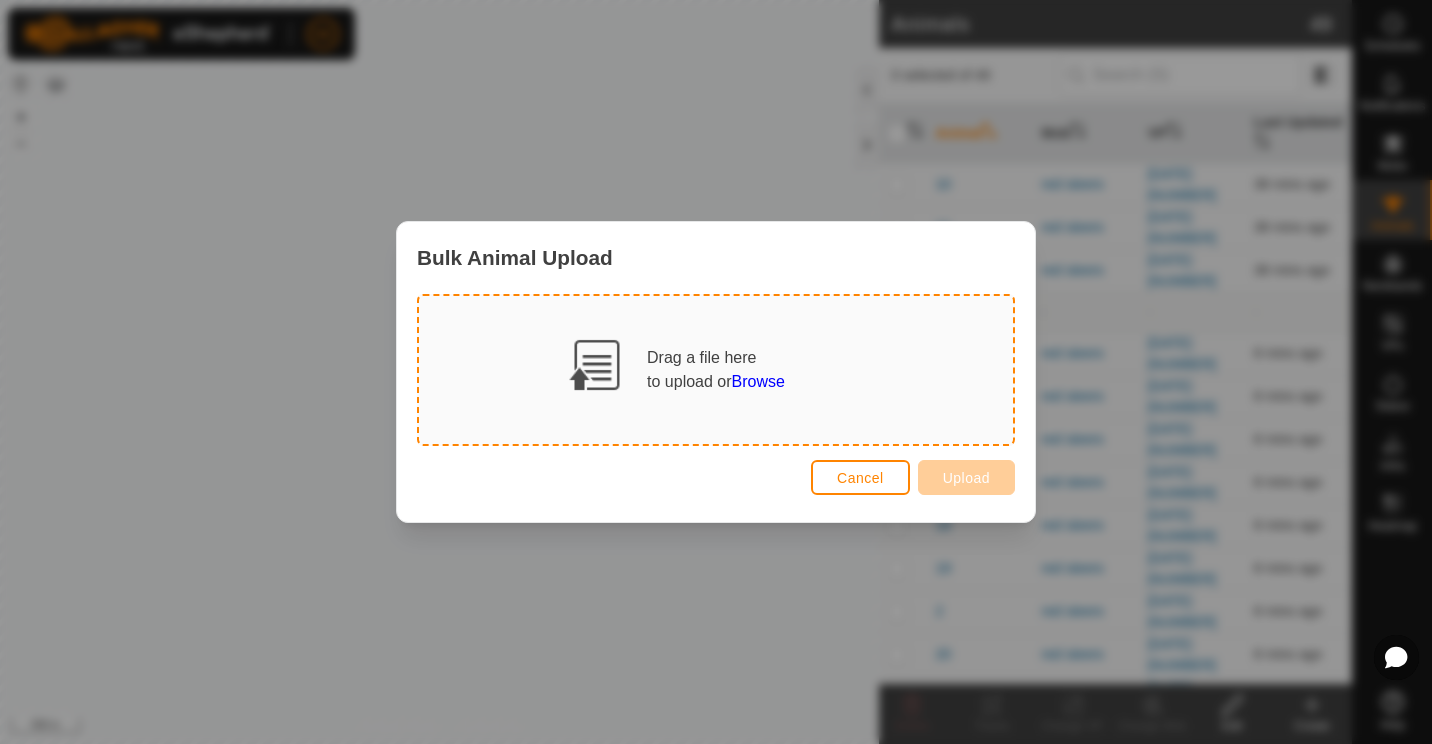 click on "Drag a file here   to upload or  Browse" at bounding box center [716, 370] 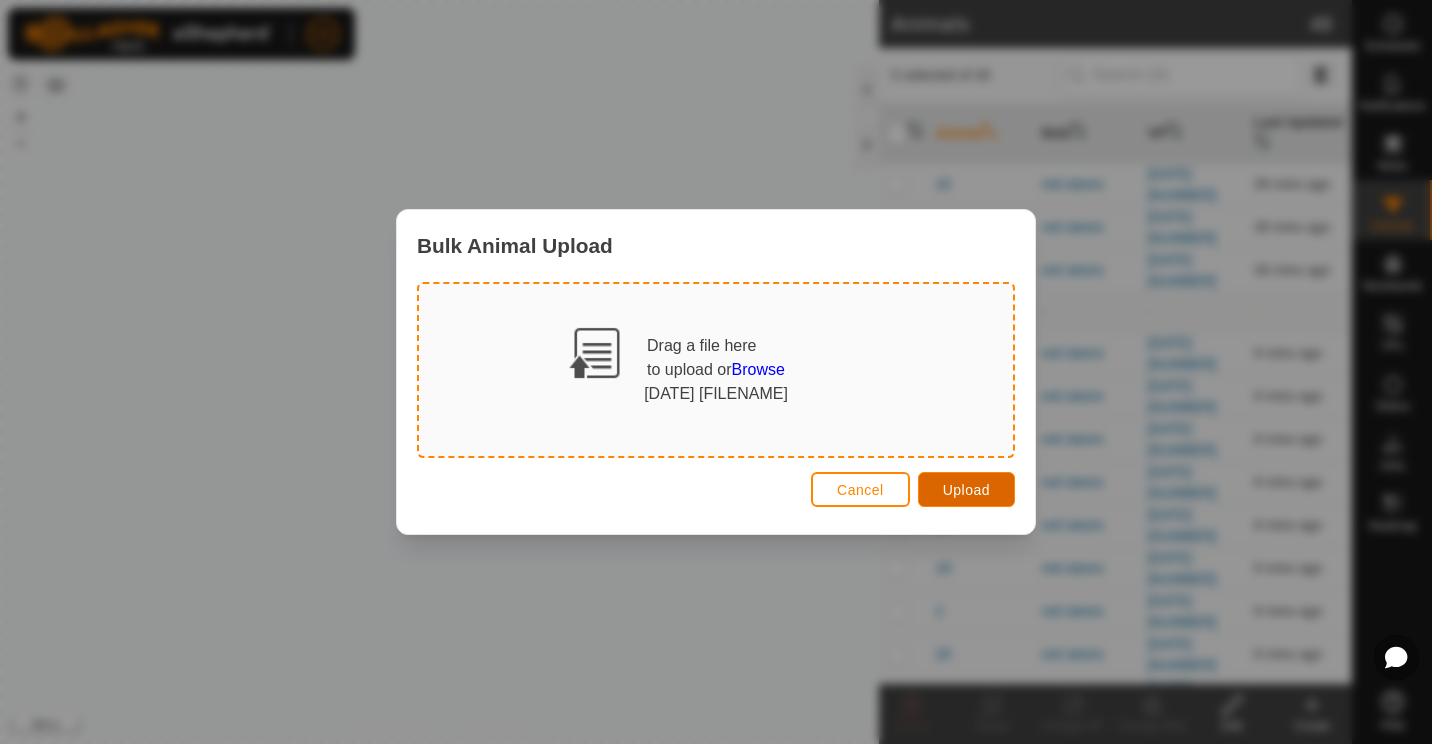 click on "Upload" at bounding box center (966, 490) 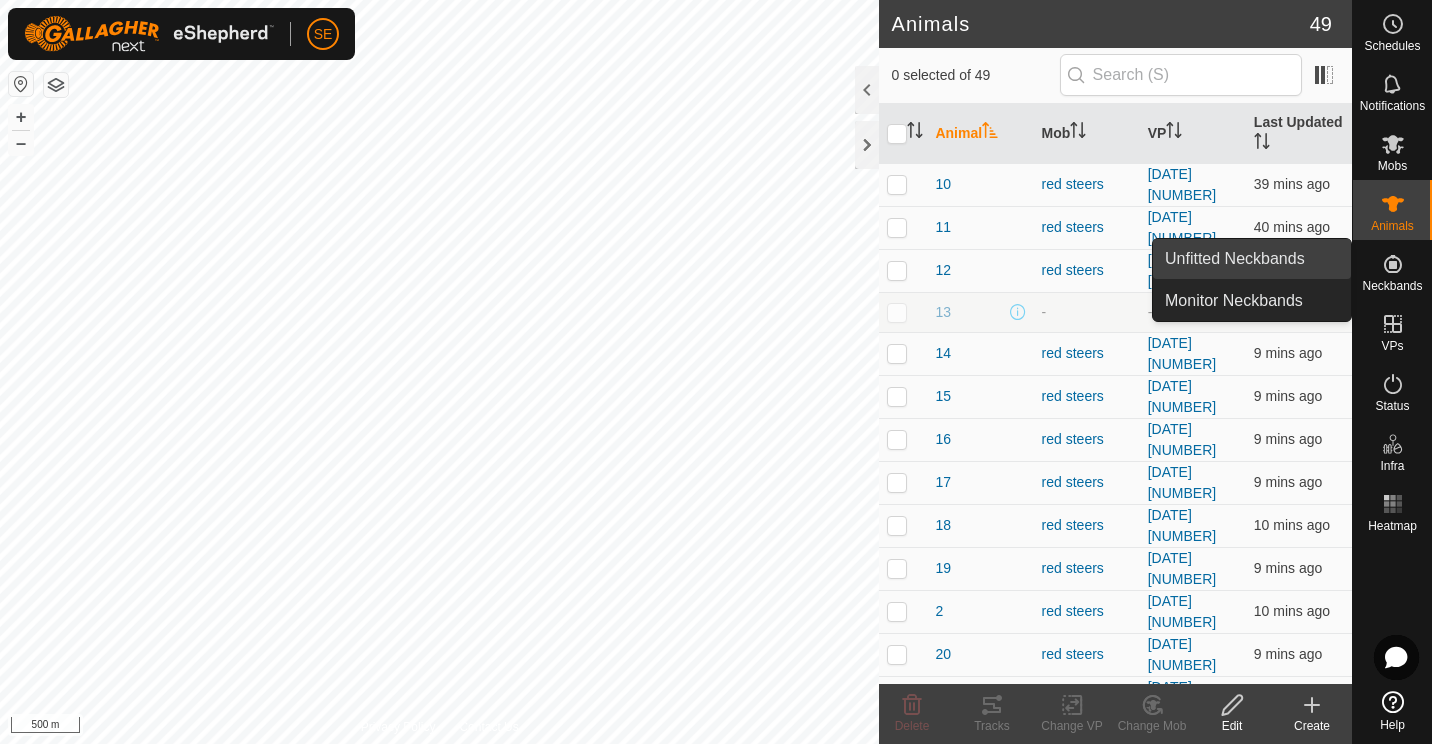 click on "Unfitted Neckbands" at bounding box center [1252, 259] 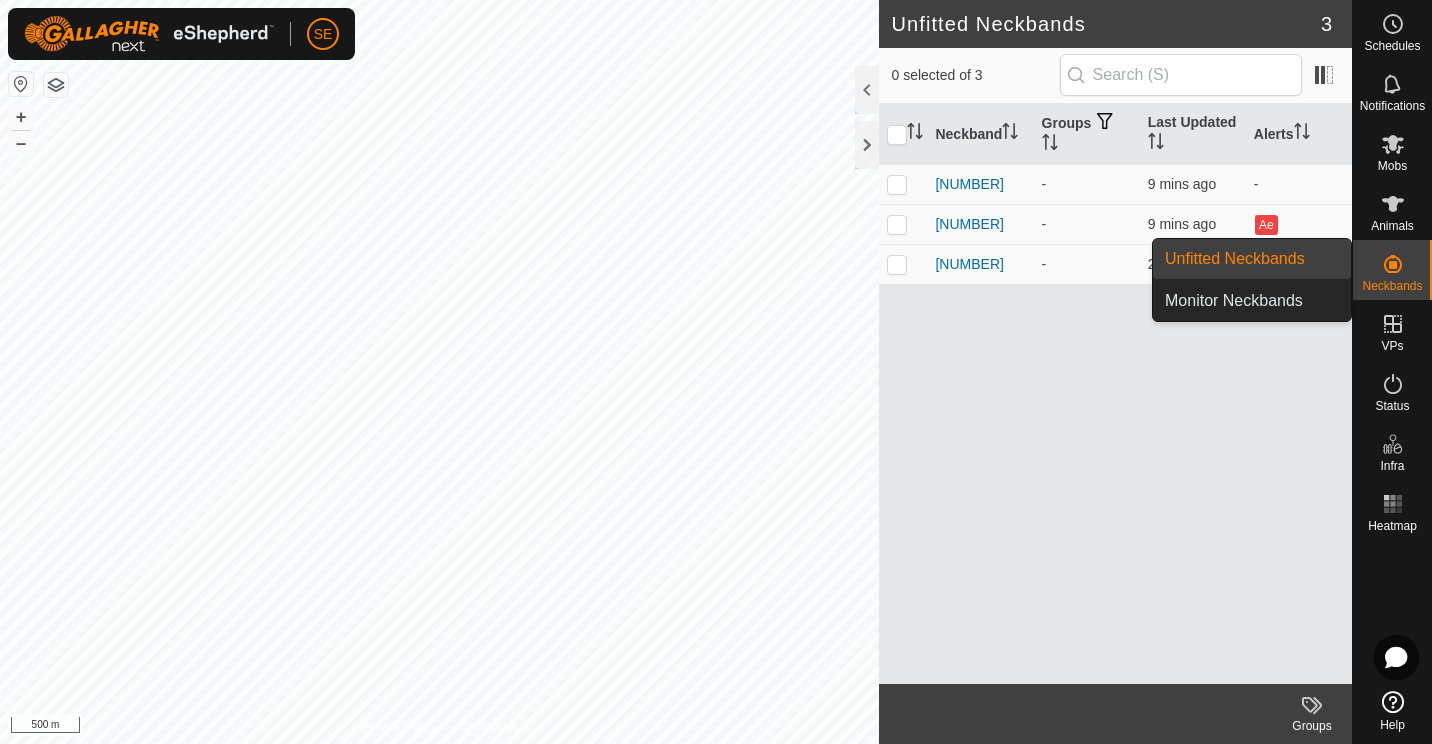 click on "Unfitted Neckbands" at bounding box center (1252, 259) 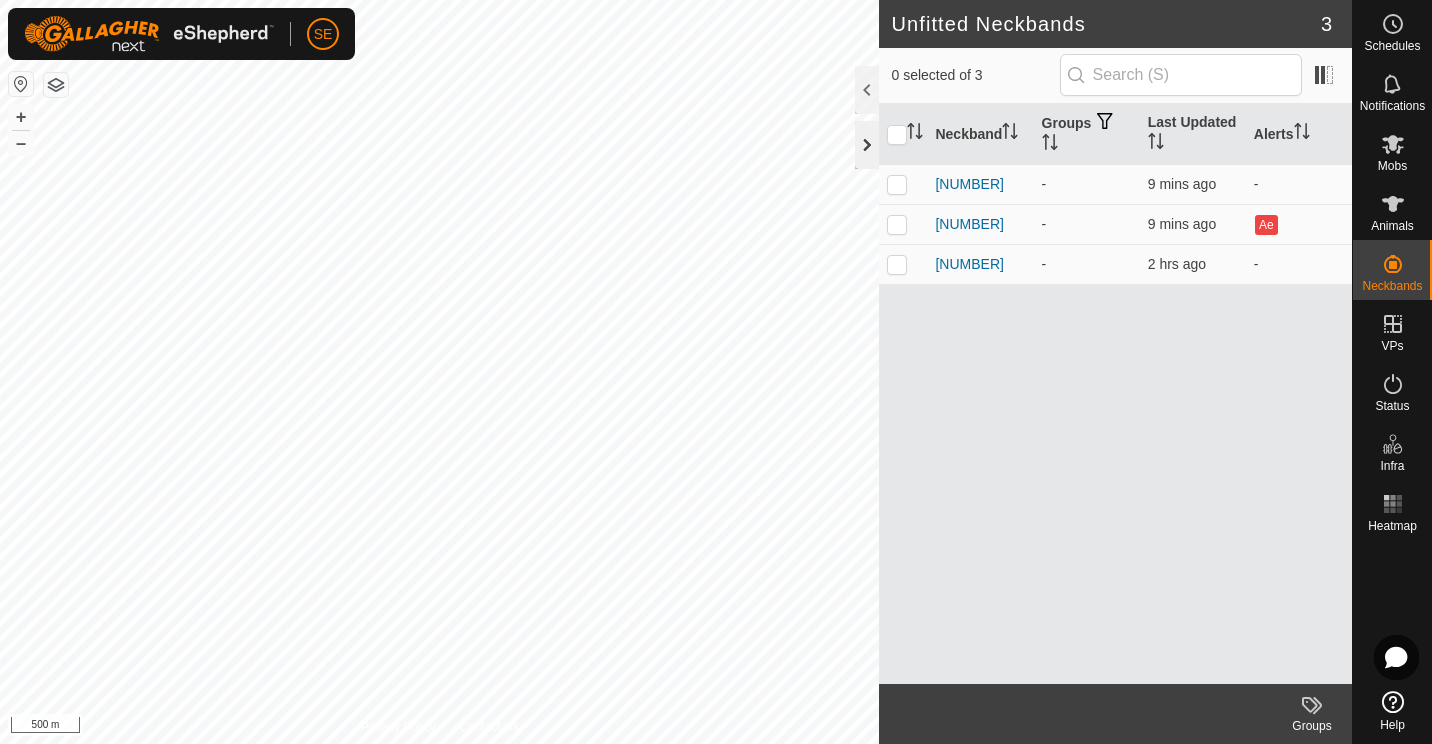 click 